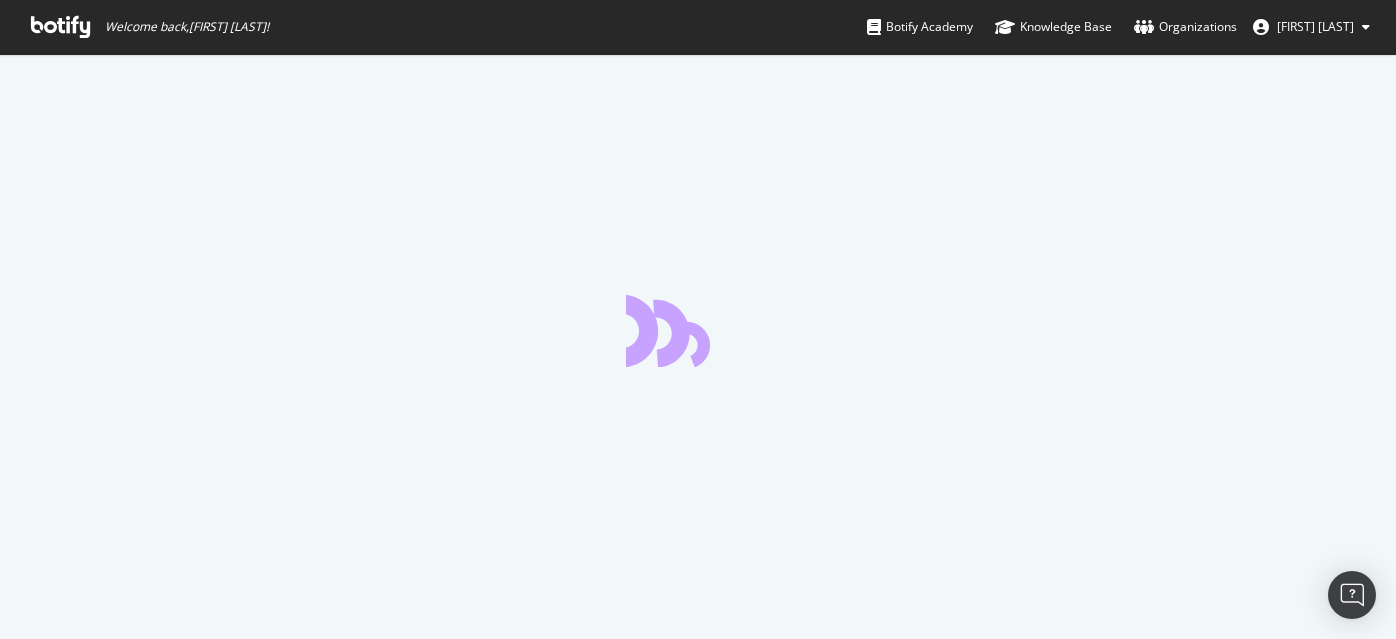 scroll, scrollTop: 0, scrollLeft: 0, axis: both 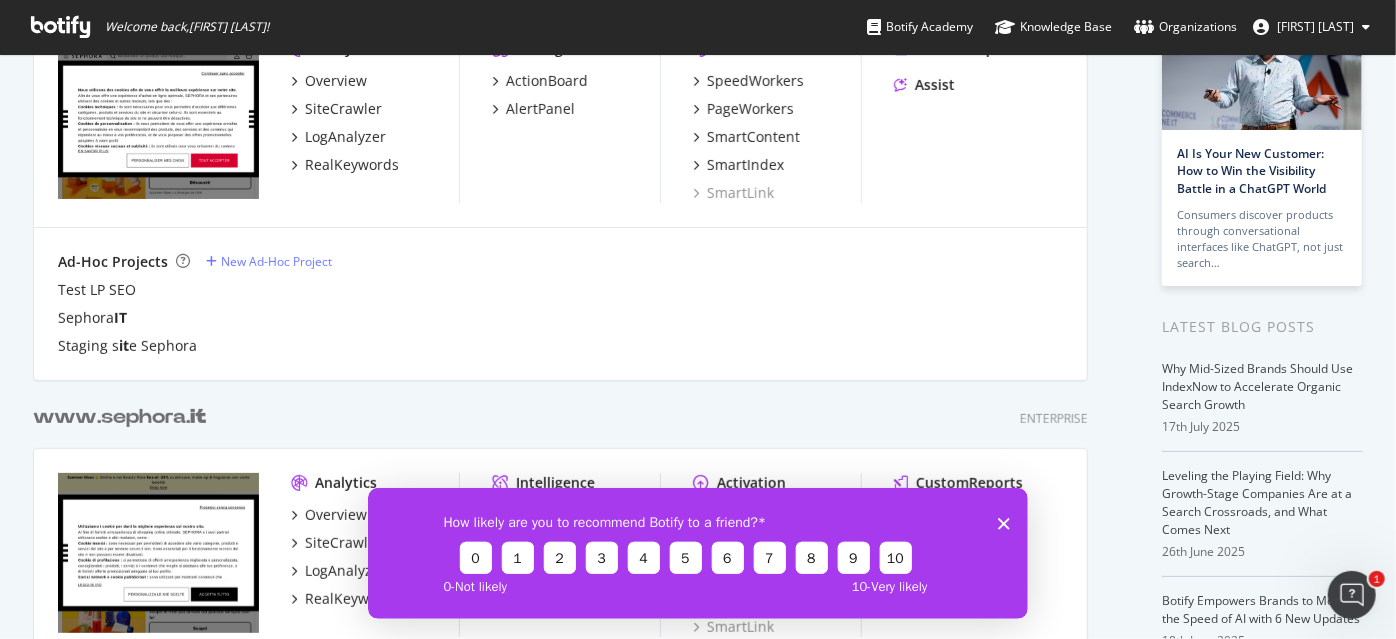 type on "it" 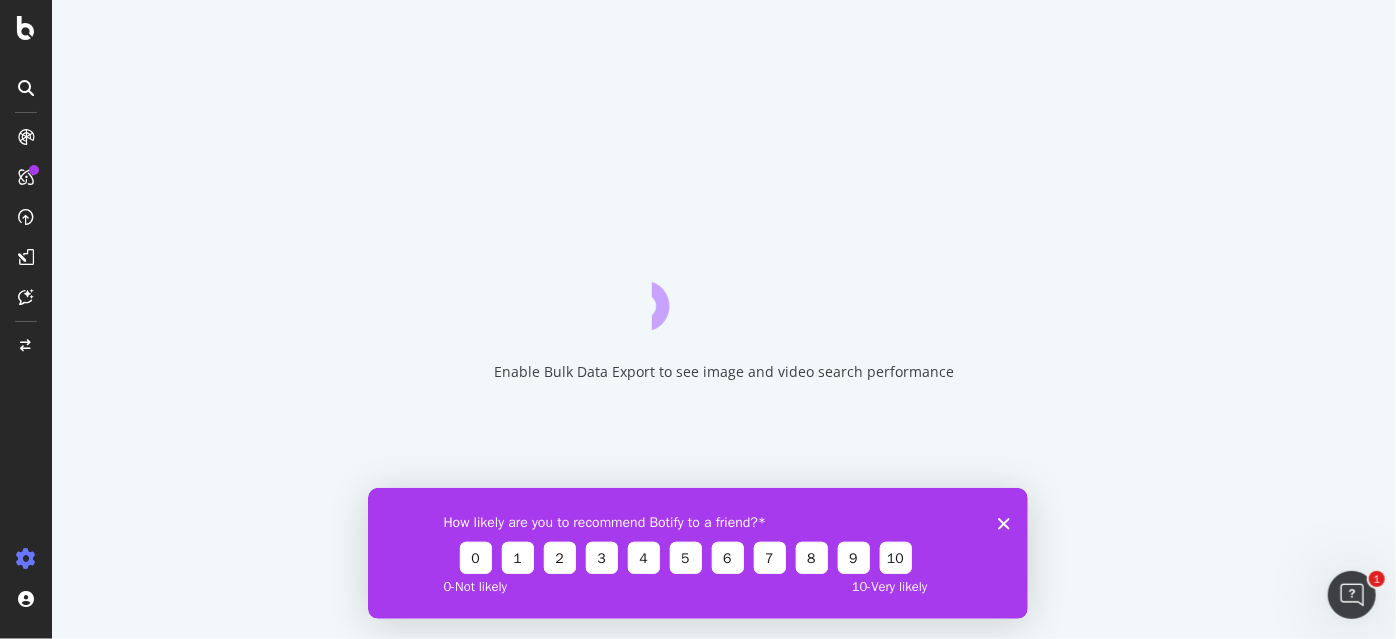 click 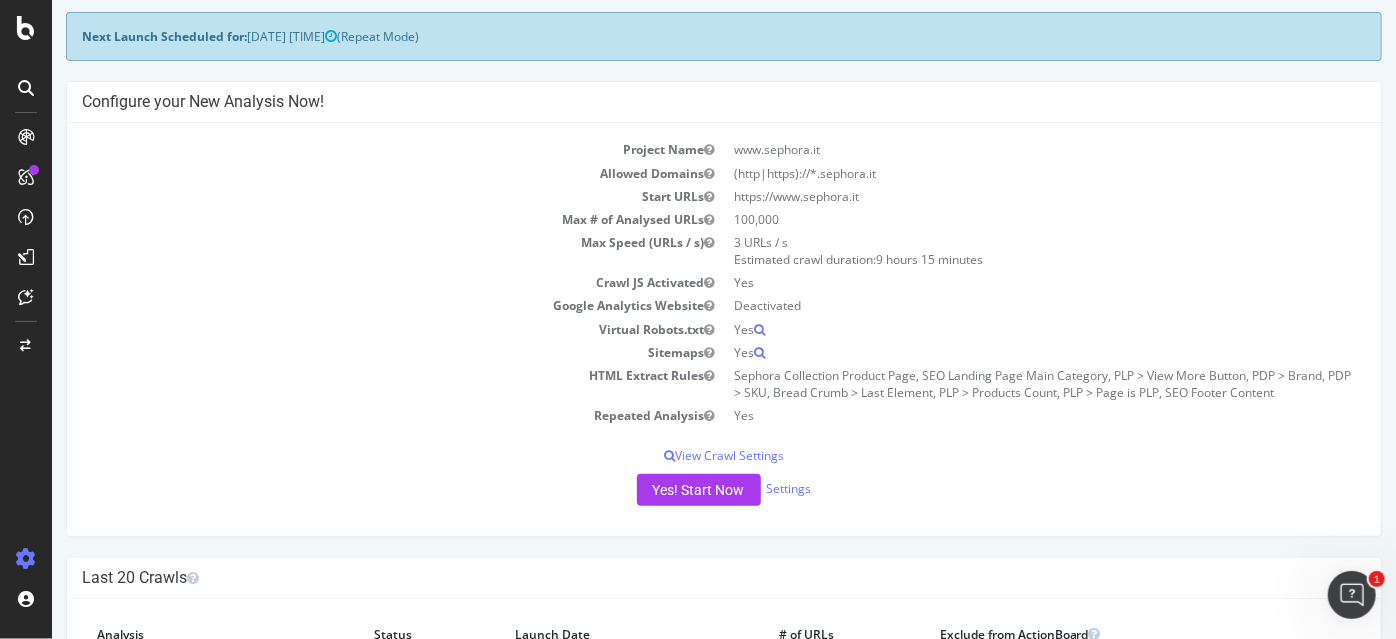 scroll, scrollTop: 0, scrollLeft: 0, axis: both 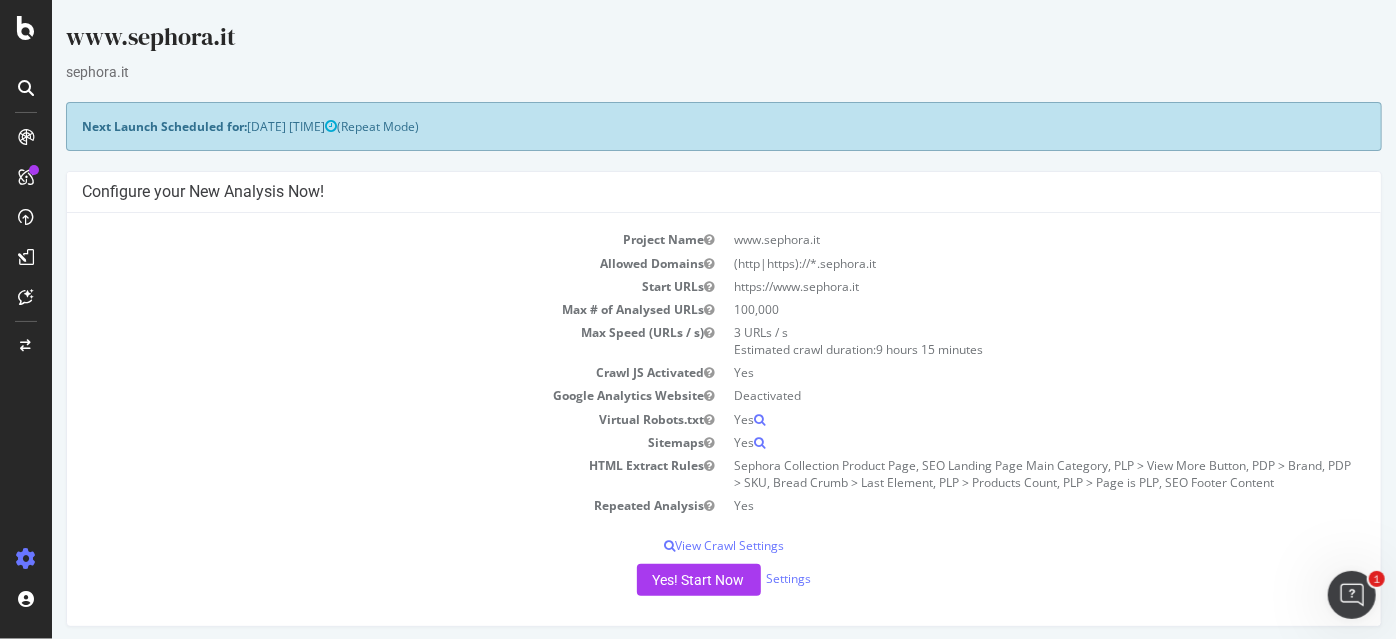 drag, startPoint x: 395, startPoint y: 130, endPoint x: 544, endPoint y: 130, distance: 149 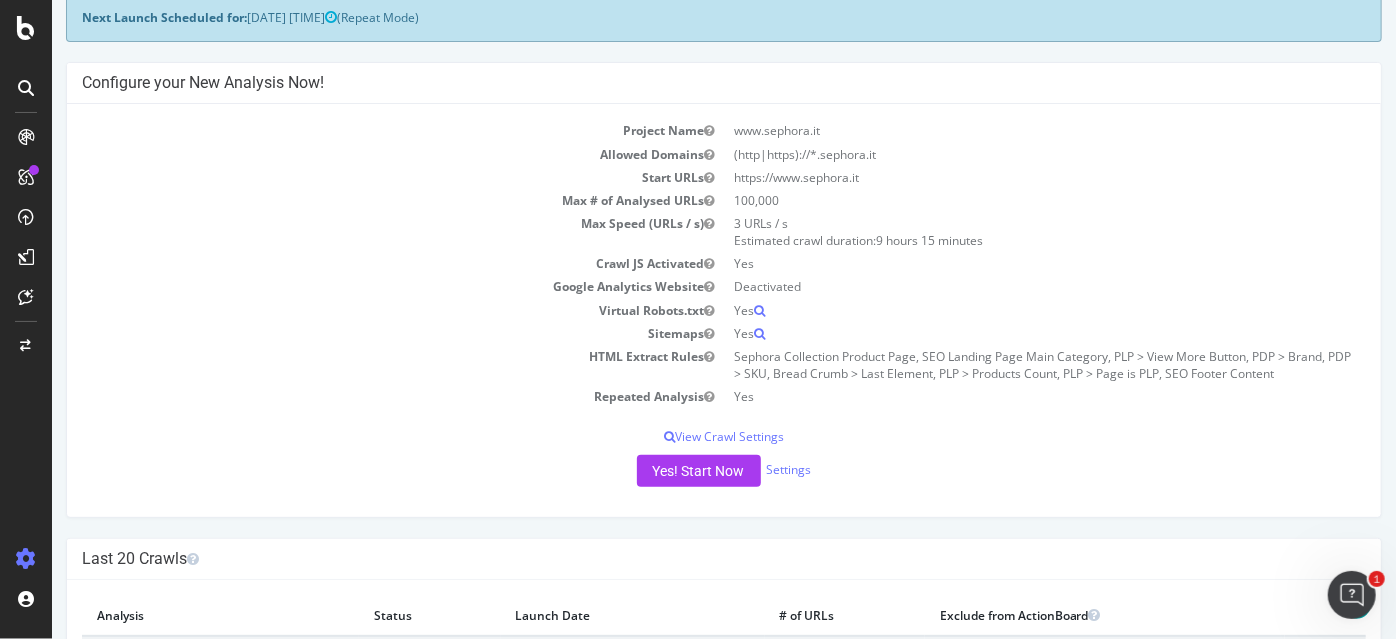 scroll, scrollTop: 0, scrollLeft: 0, axis: both 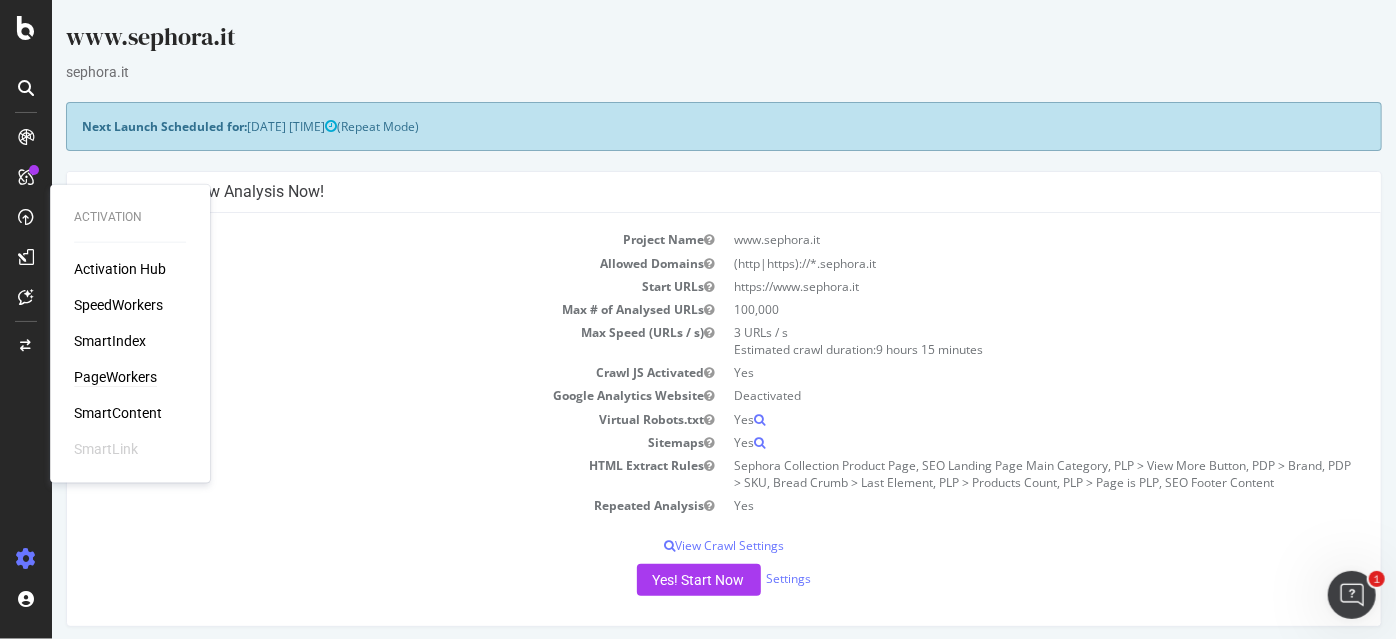 click on "PageWorkers" at bounding box center (115, 377) 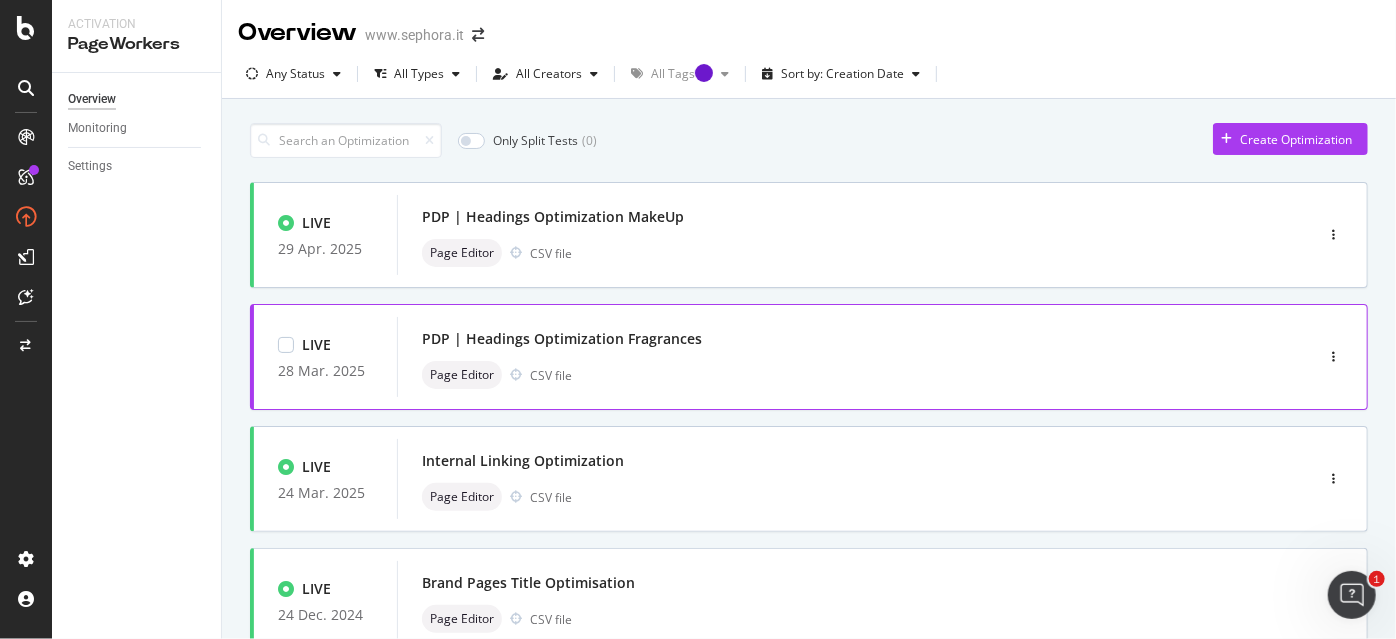 click on "PDP | Headings Optimization Fragrances" at bounding box center (825, 339) 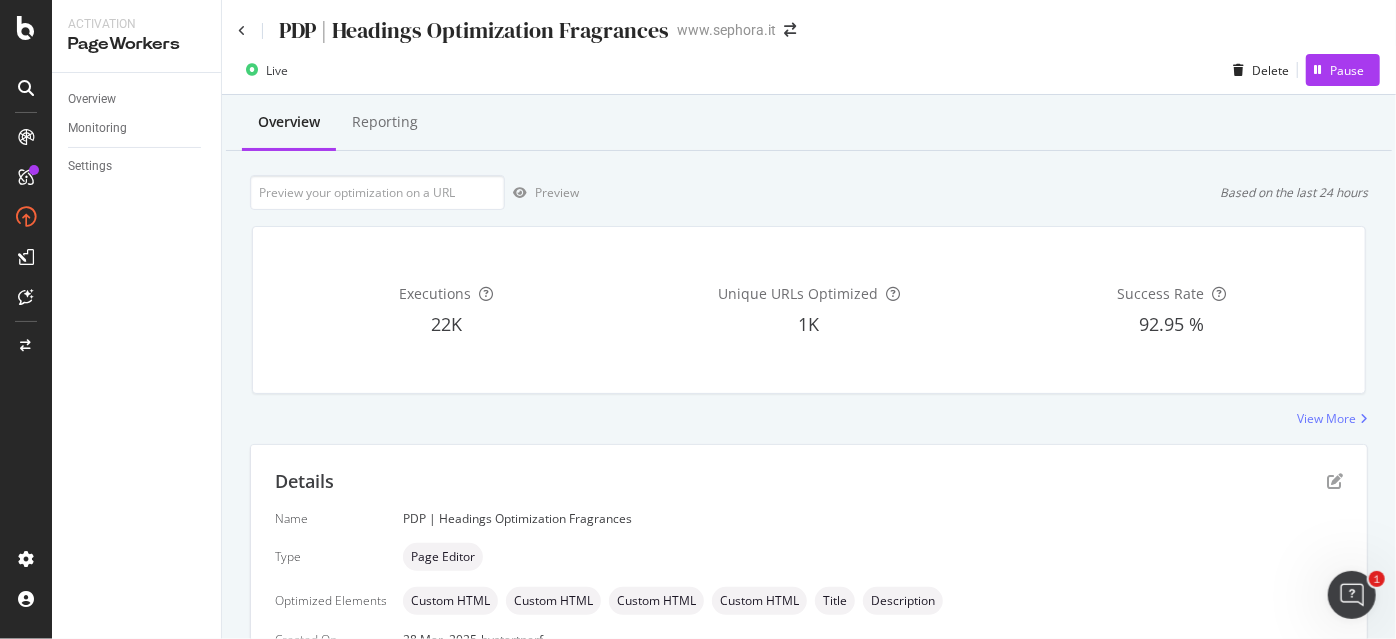 scroll, scrollTop: 0, scrollLeft: 0, axis: both 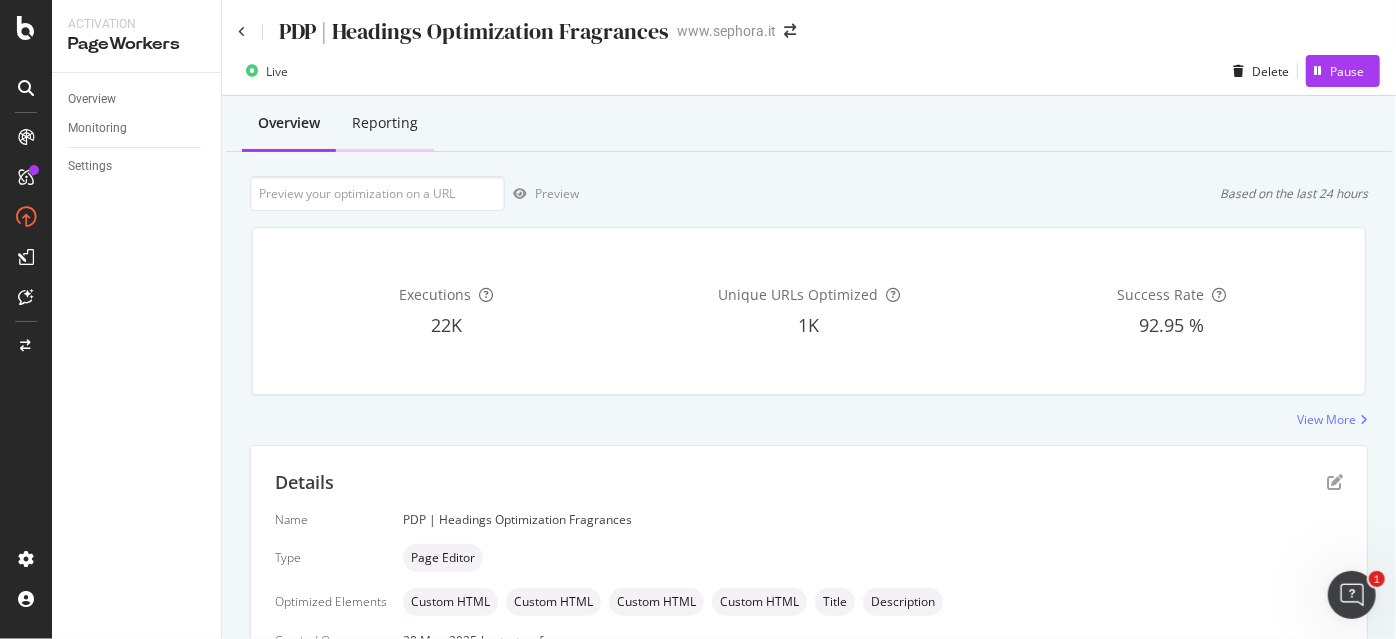 click on "Reporting" at bounding box center (385, 123) 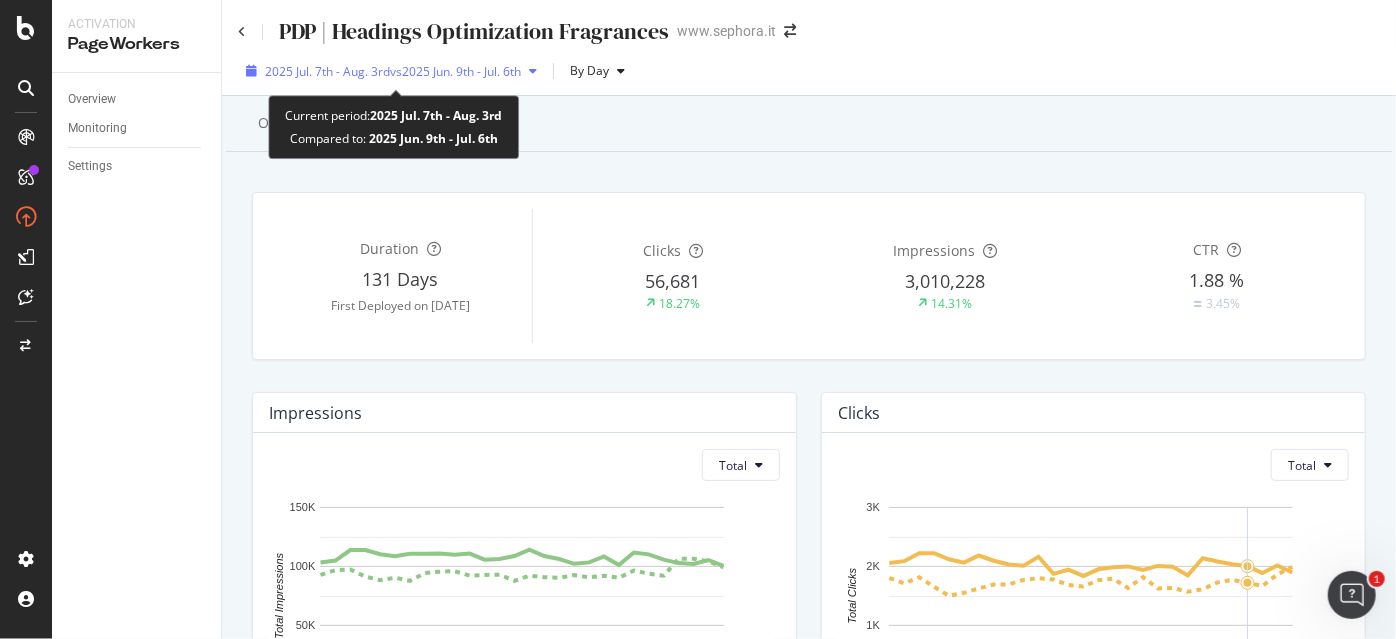 click on "vs  2025 Jun. 9th - Jul. 6th" at bounding box center (455, 71) 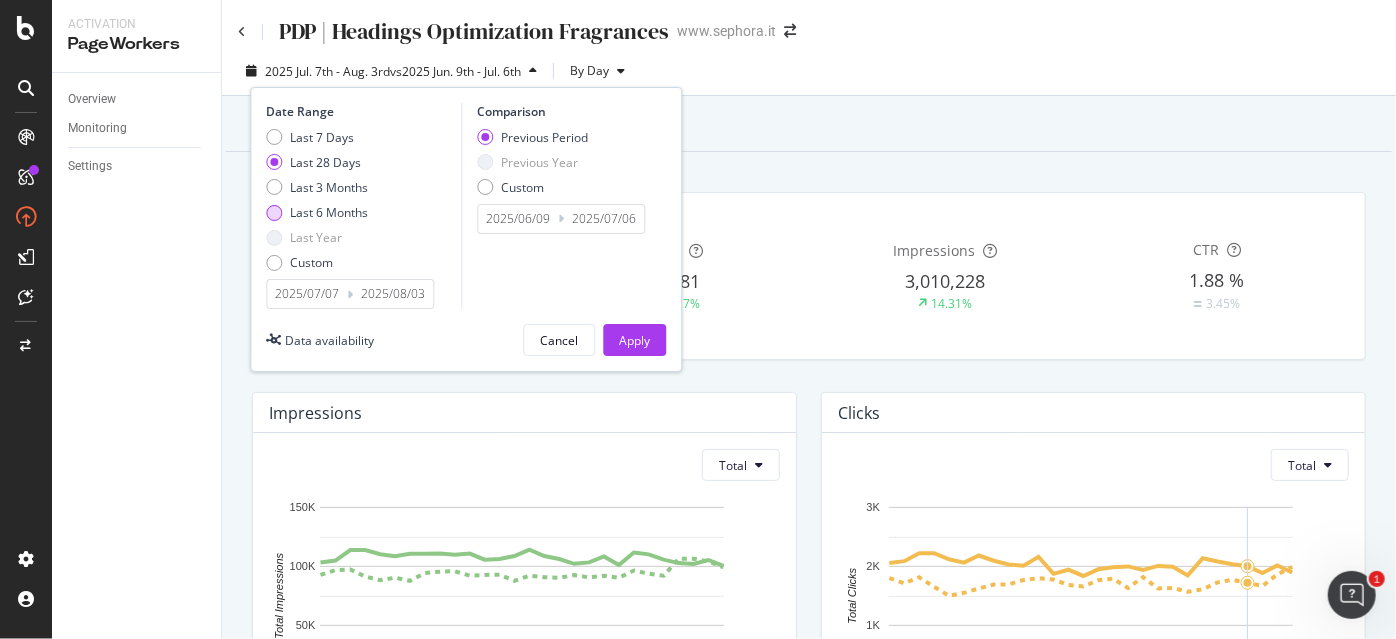 click on "Last 6 Months" at bounding box center [329, 212] 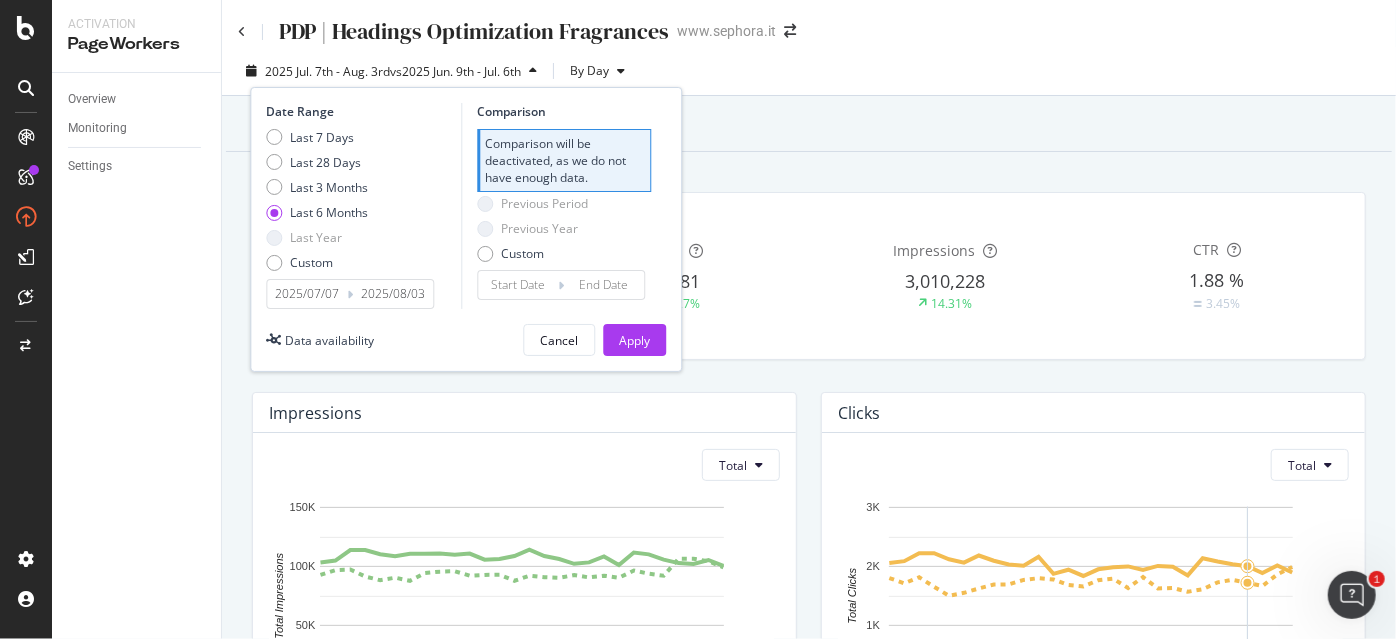 type on "2025/02/04" 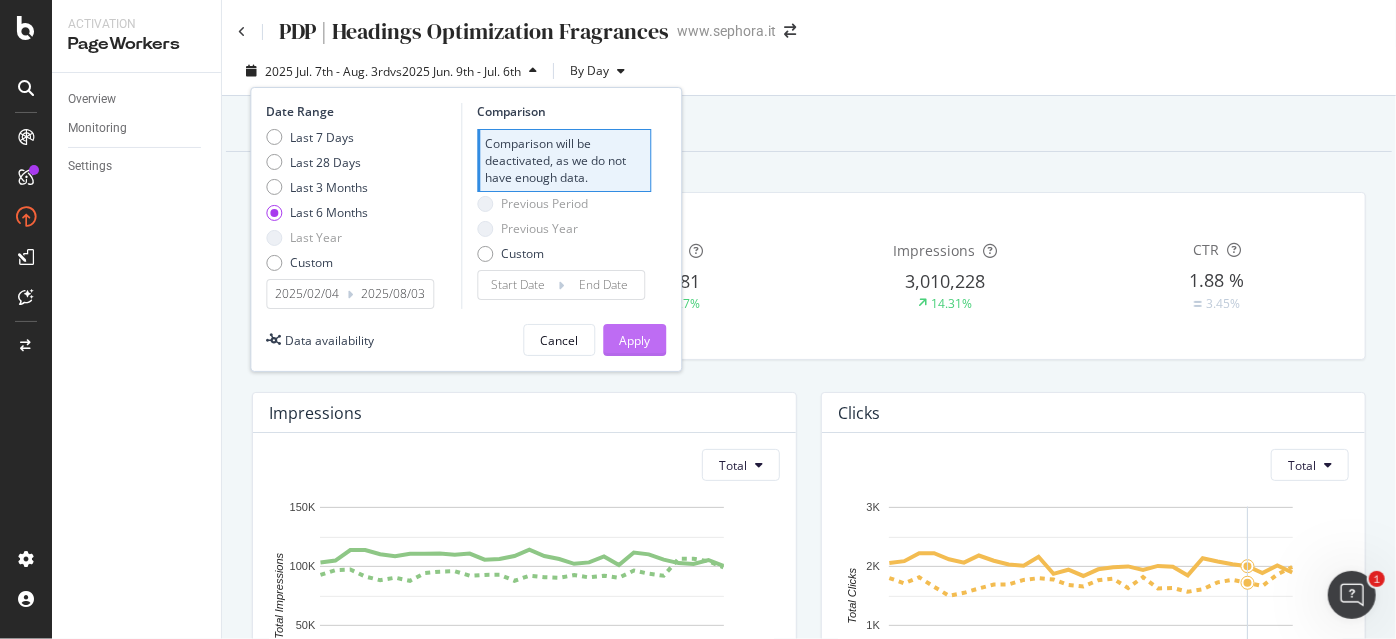 click on "Apply" at bounding box center [634, 340] 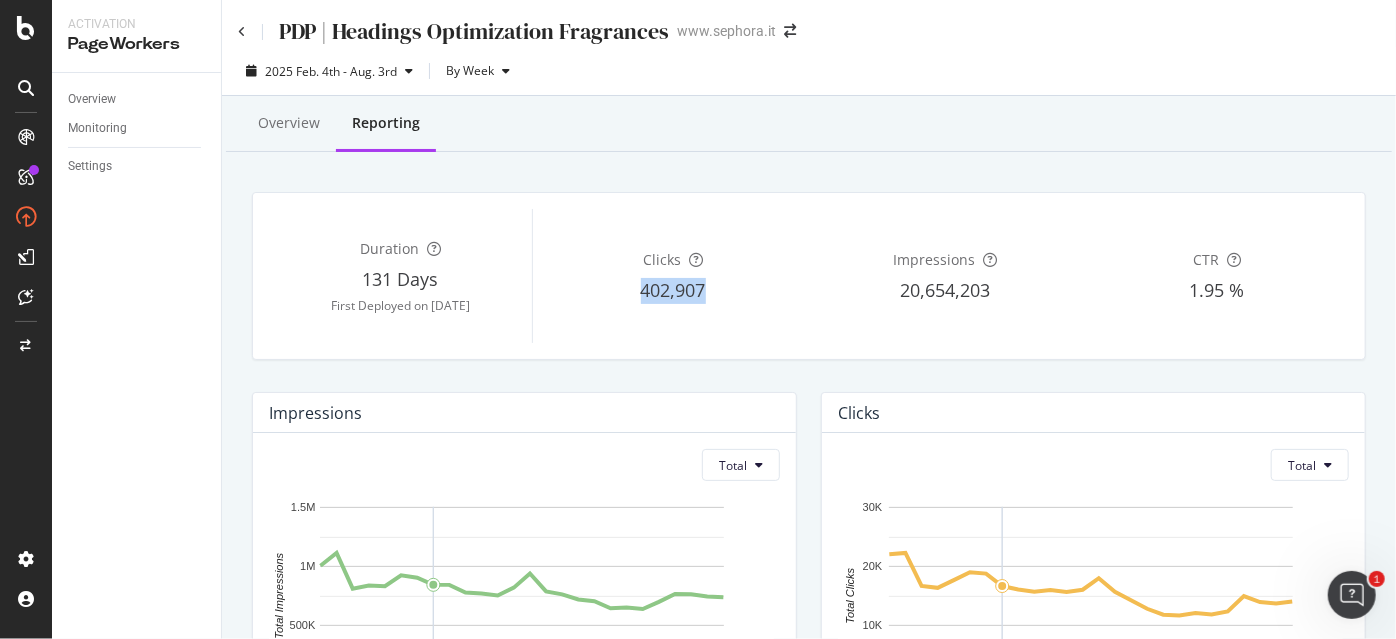drag, startPoint x: 622, startPoint y: 295, endPoint x: 704, endPoint y: 294, distance: 82.006096 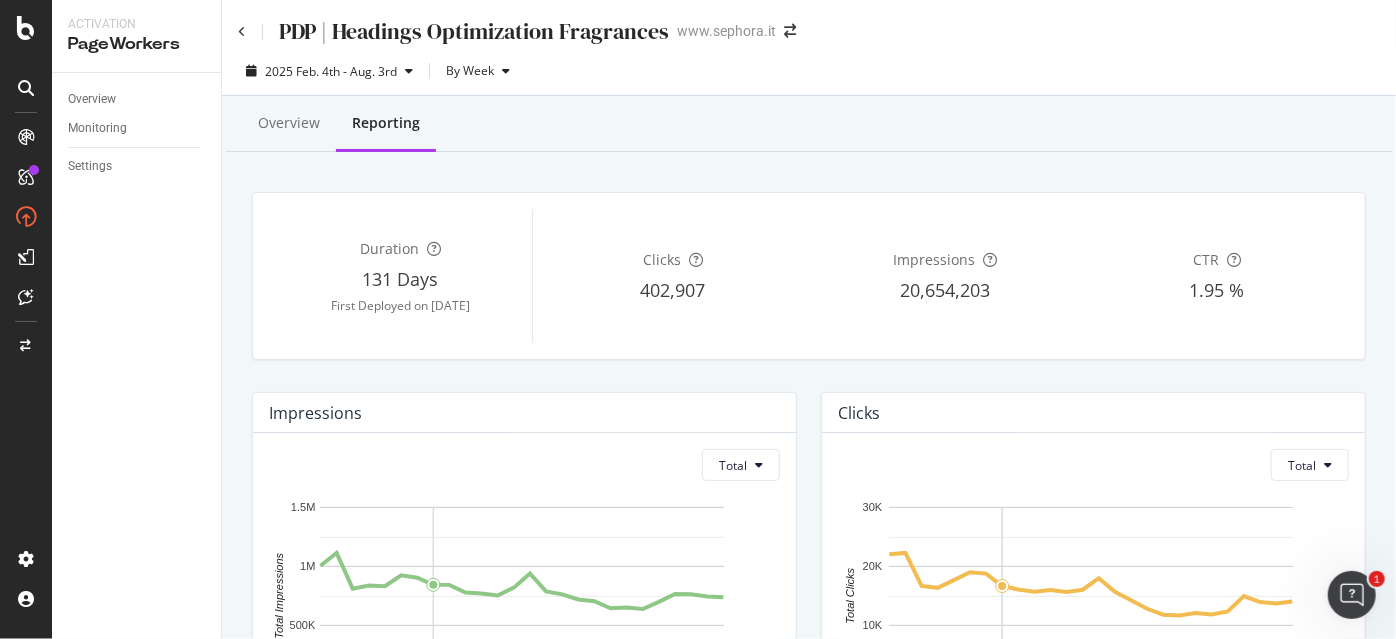 click on "402,907" at bounding box center [673, 290] 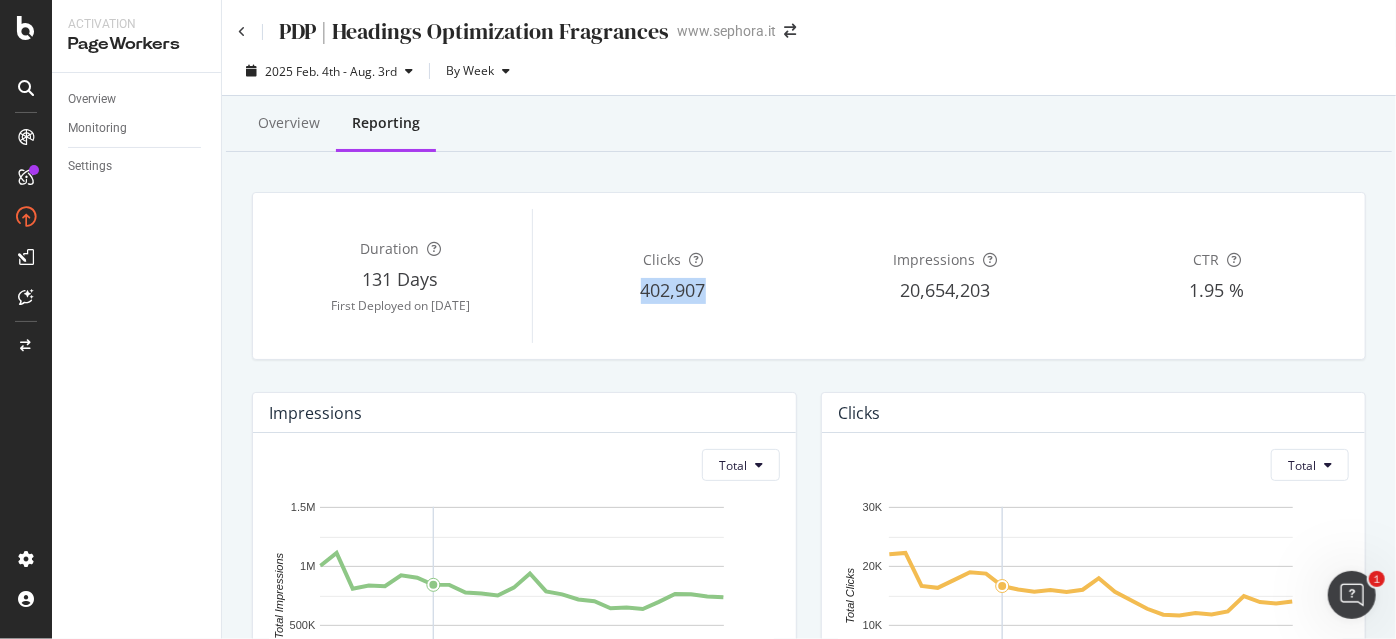click on "402,907" at bounding box center (673, 290) 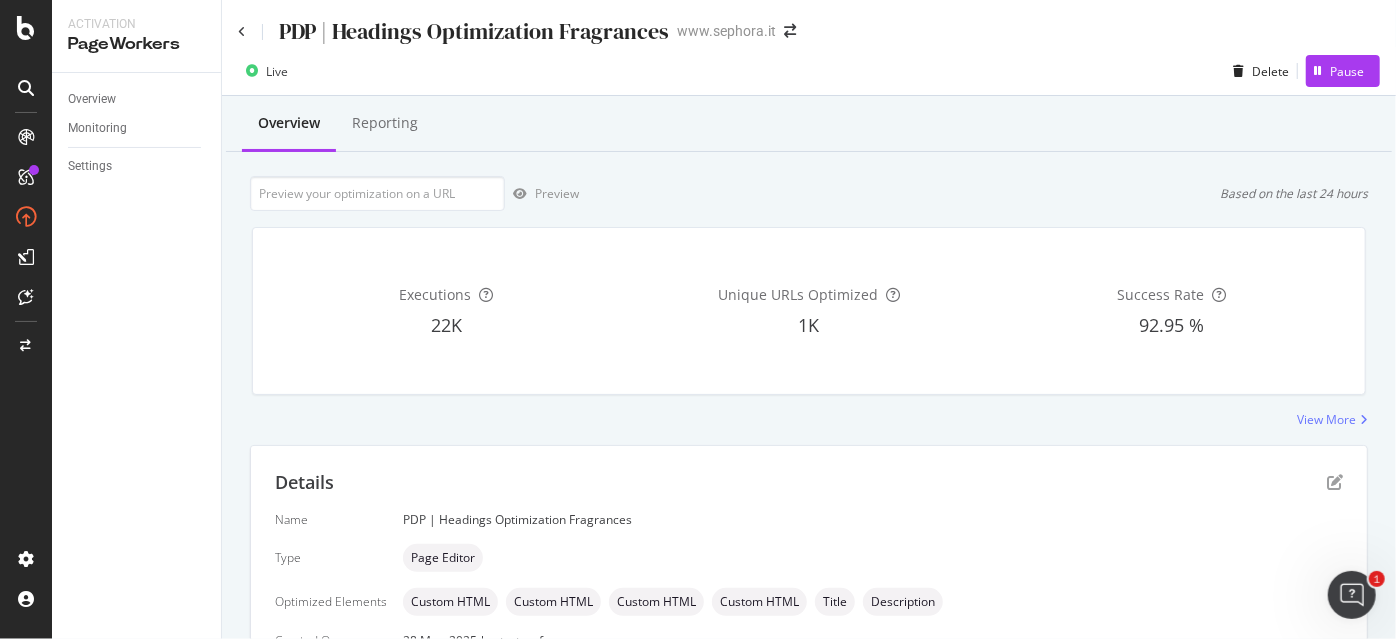scroll, scrollTop: 461, scrollLeft: 0, axis: vertical 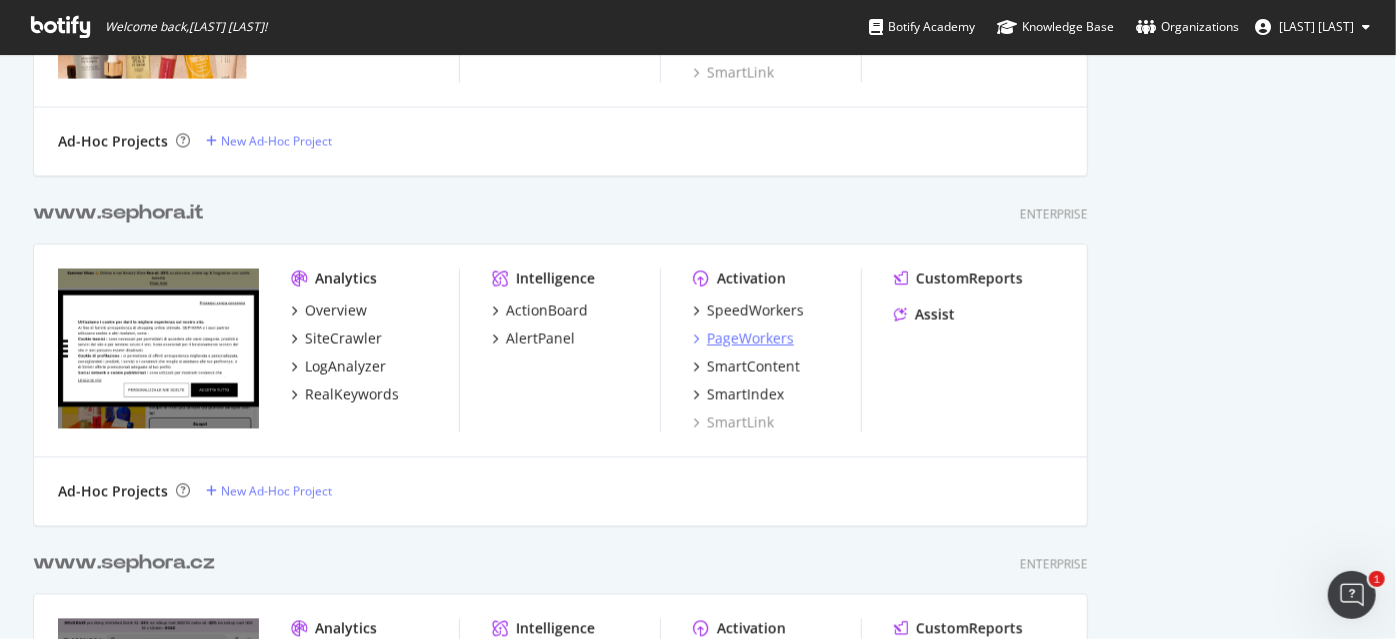 click on "PageWorkers" at bounding box center (750, 339) 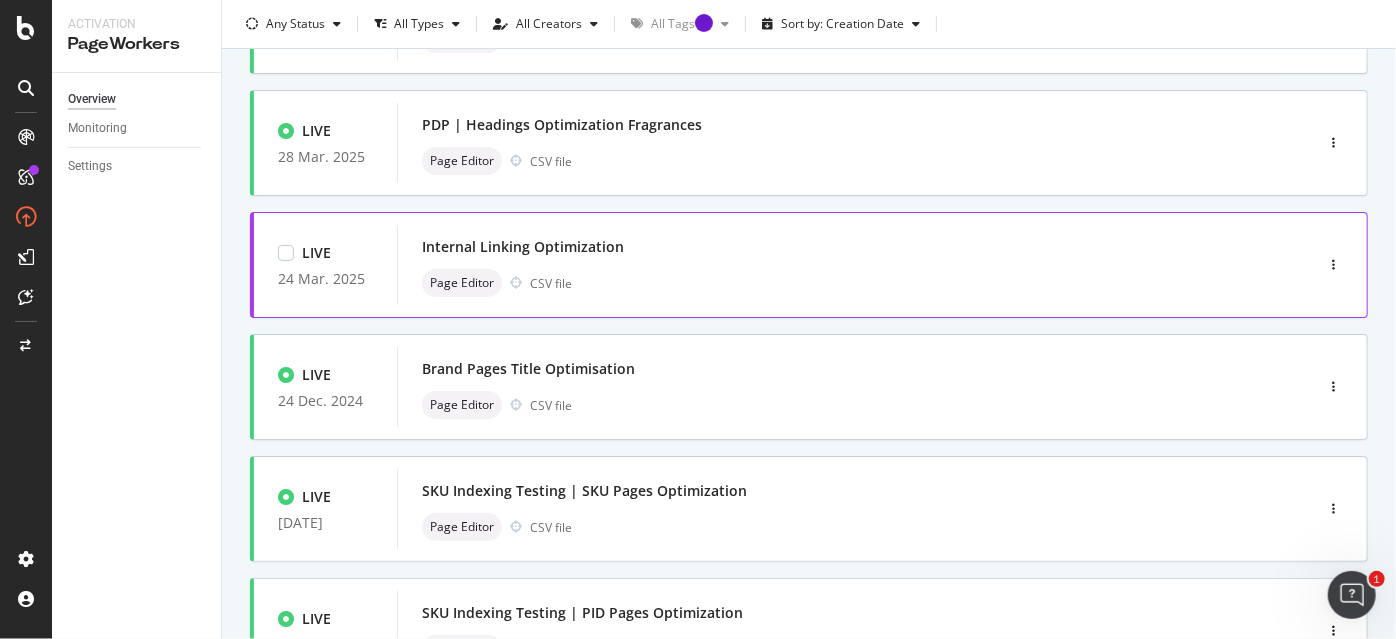 scroll, scrollTop: 362, scrollLeft: 0, axis: vertical 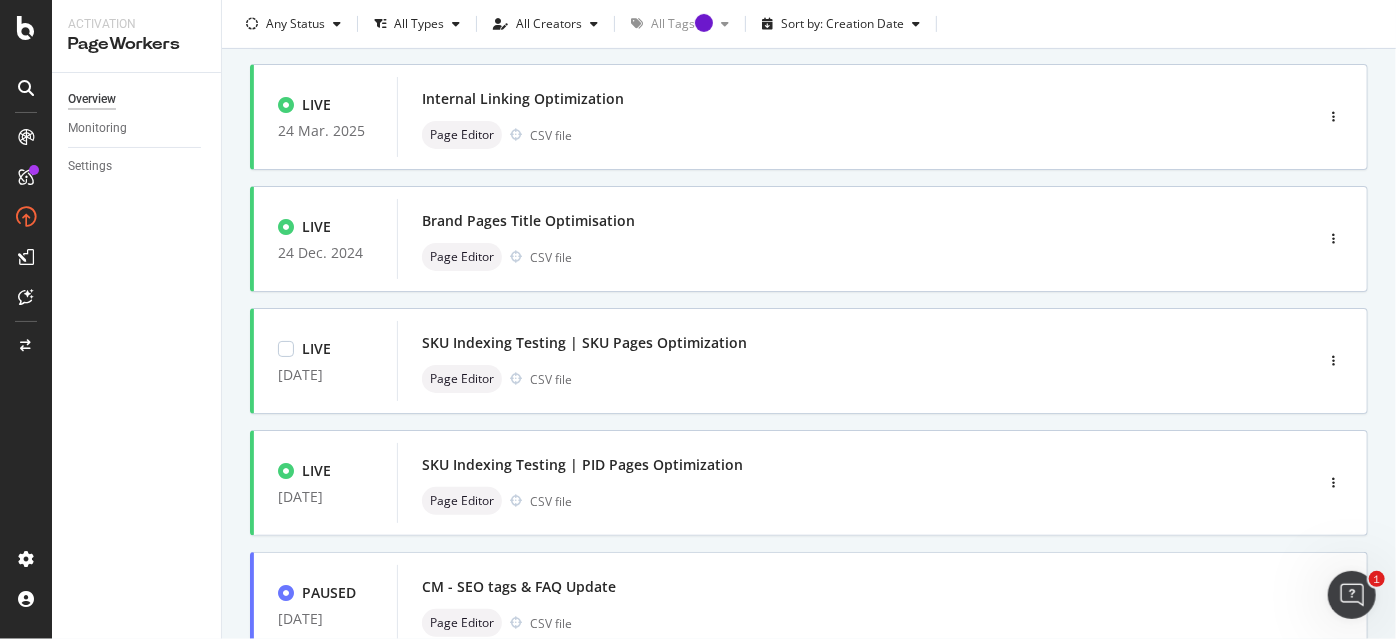drag, startPoint x: 656, startPoint y: 341, endPoint x: 649, endPoint y: 420, distance: 79.30952 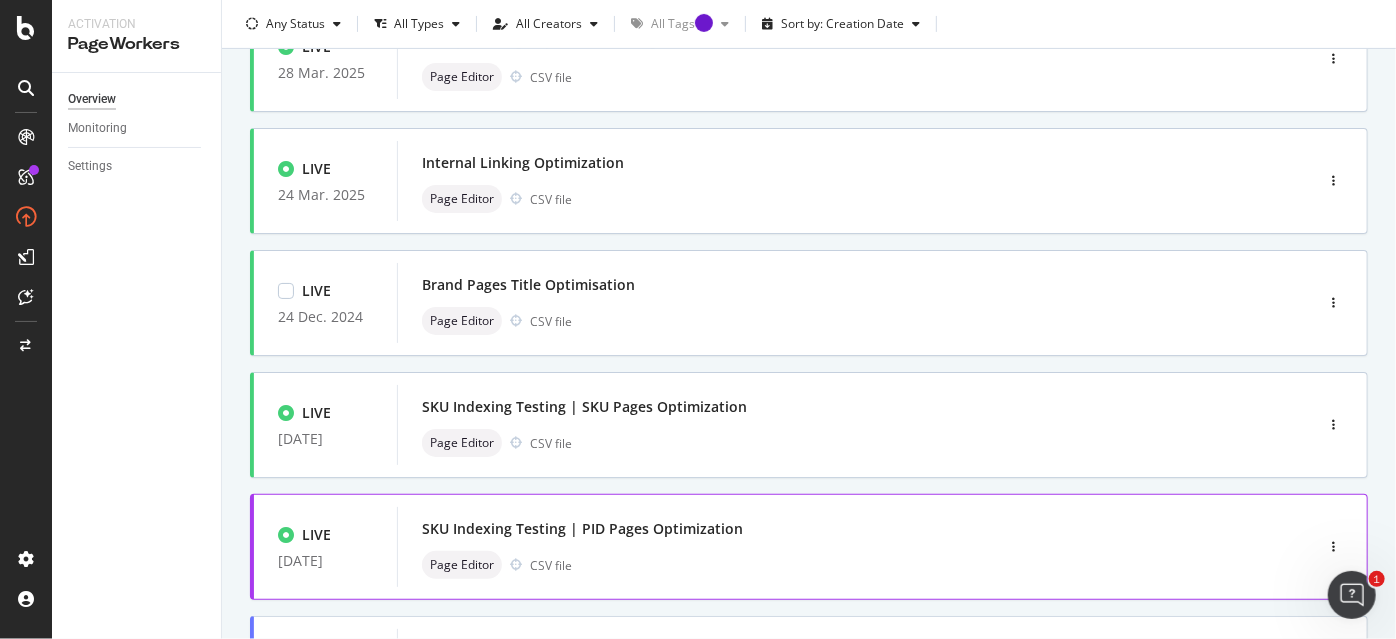 scroll, scrollTop: 329, scrollLeft: 0, axis: vertical 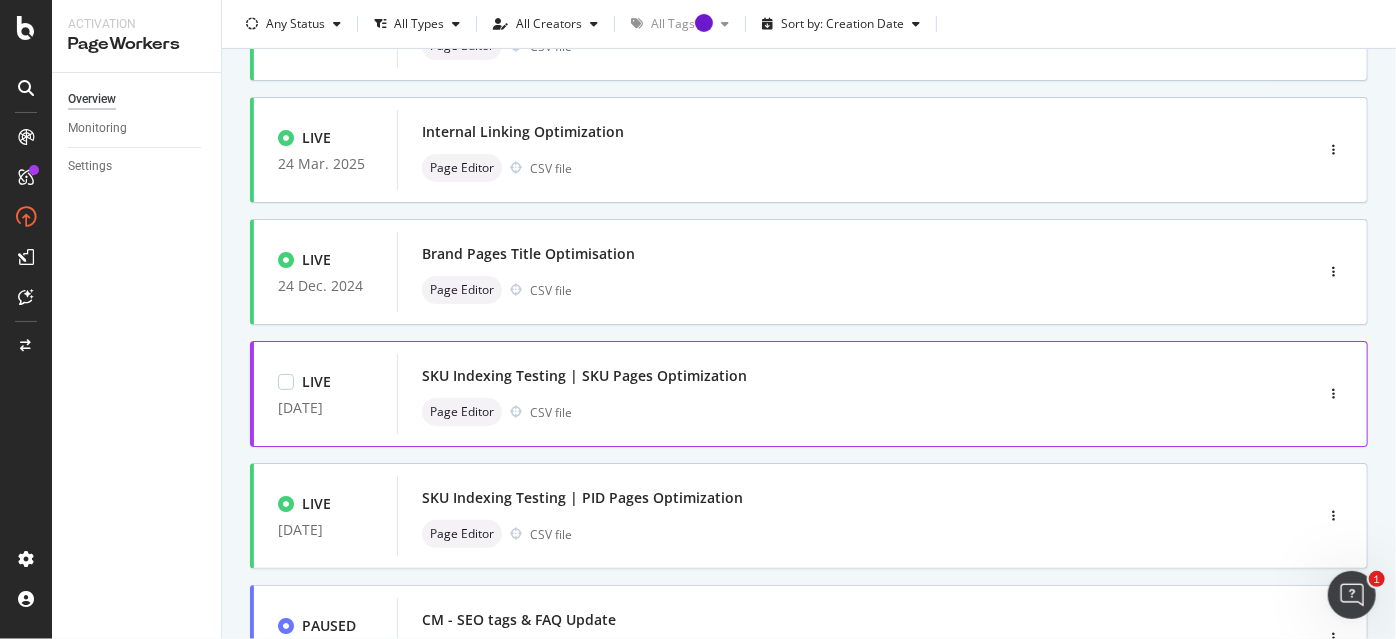 click on "SKU Indexing Testing | SKU Pages Optimization" at bounding box center [584, 376] 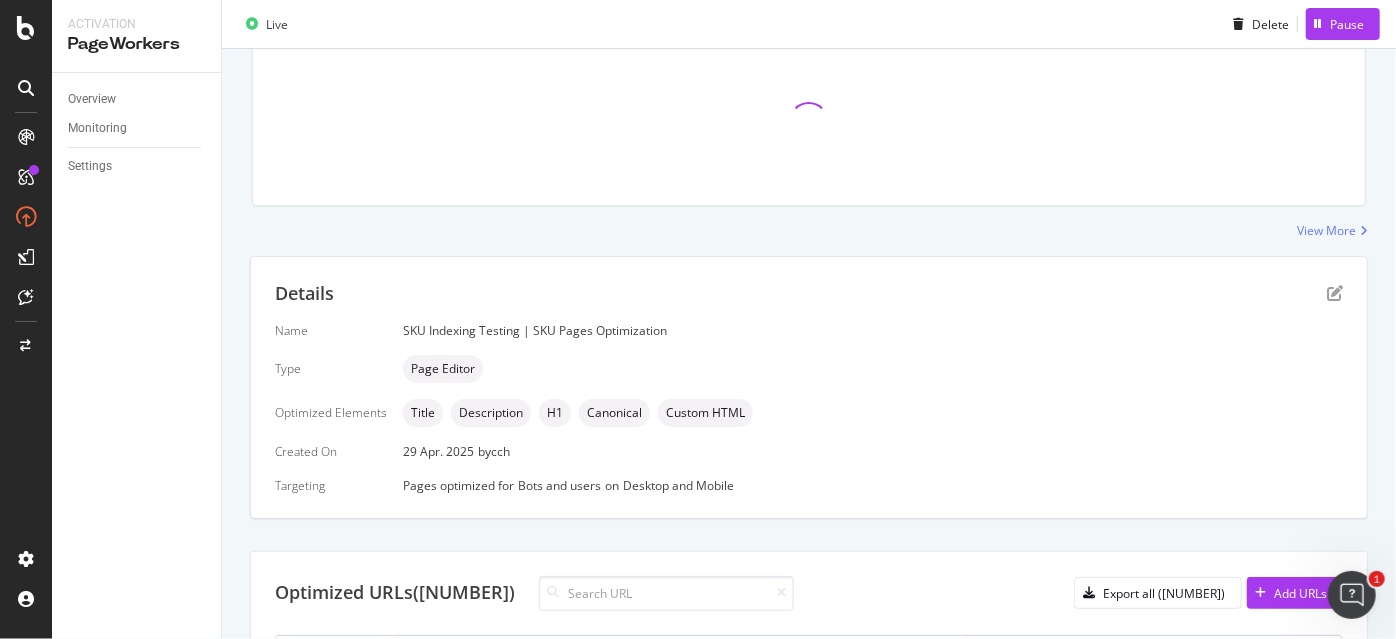 scroll, scrollTop: 76, scrollLeft: 0, axis: vertical 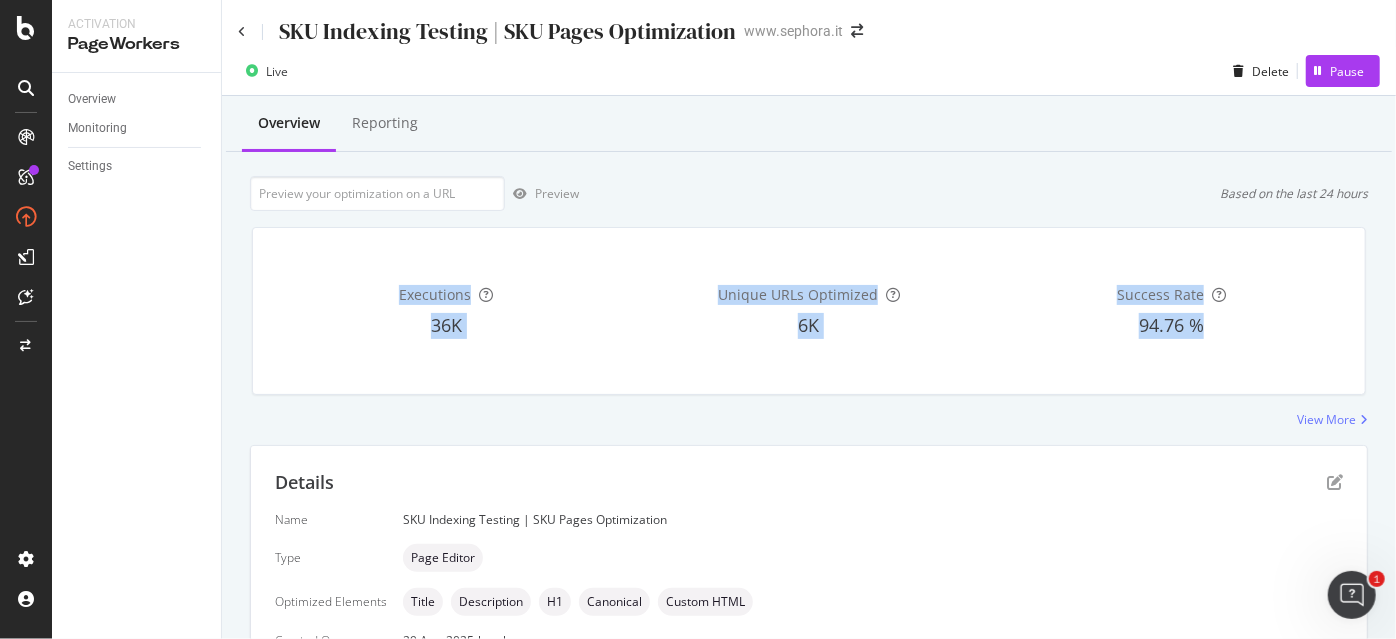 drag, startPoint x: 488, startPoint y: 322, endPoint x: 1166, endPoint y: 363, distance: 679.2385 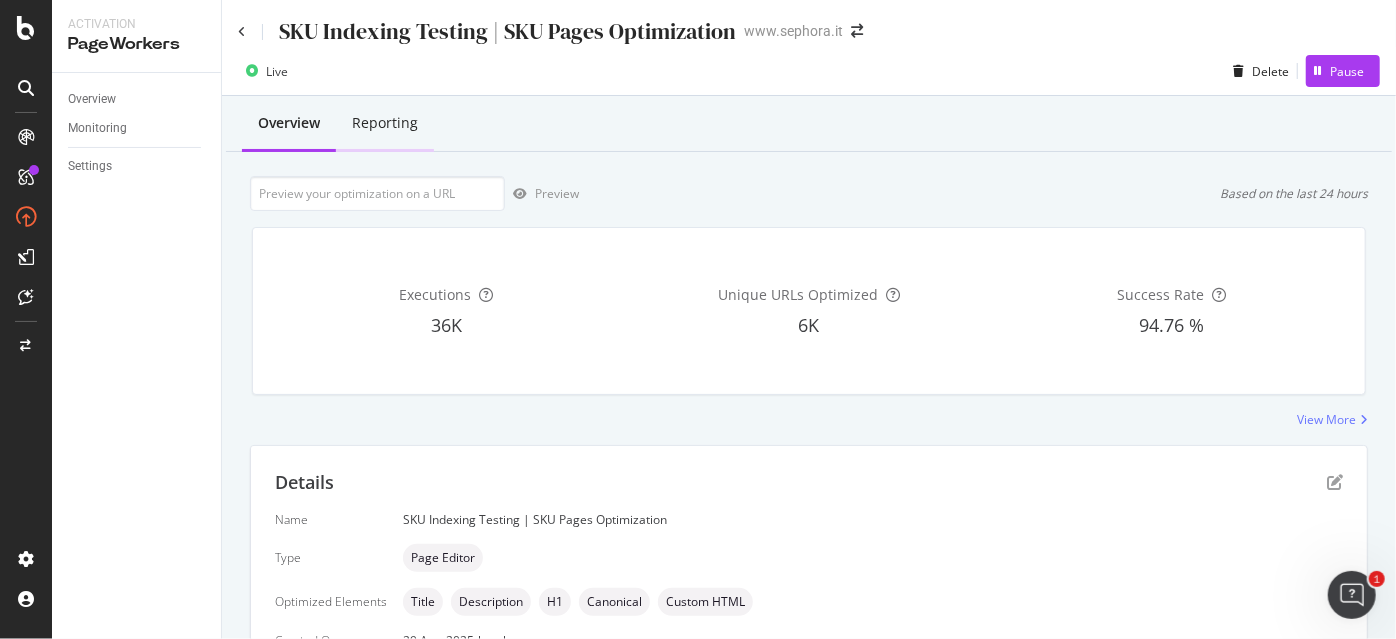 click on "Reporting" at bounding box center [385, 124] 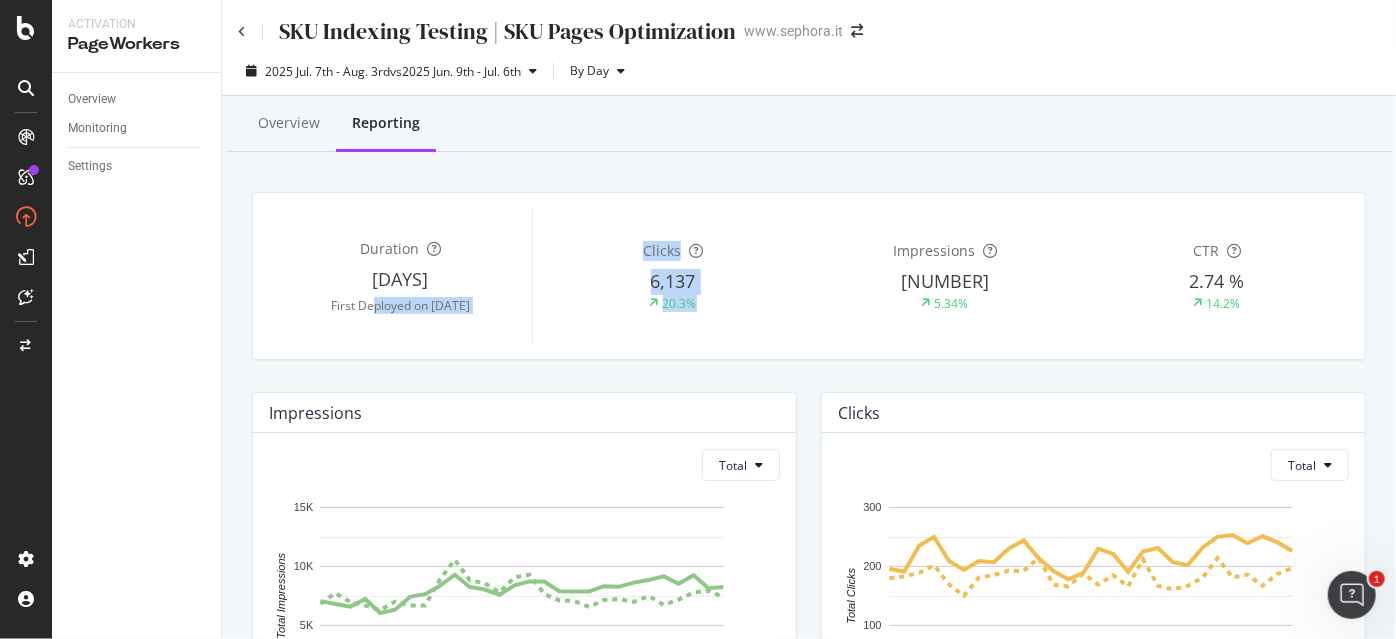drag, startPoint x: 352, startPoint y: 311, endPoint x: 776, endPoint y: 305, distance: 424.04245 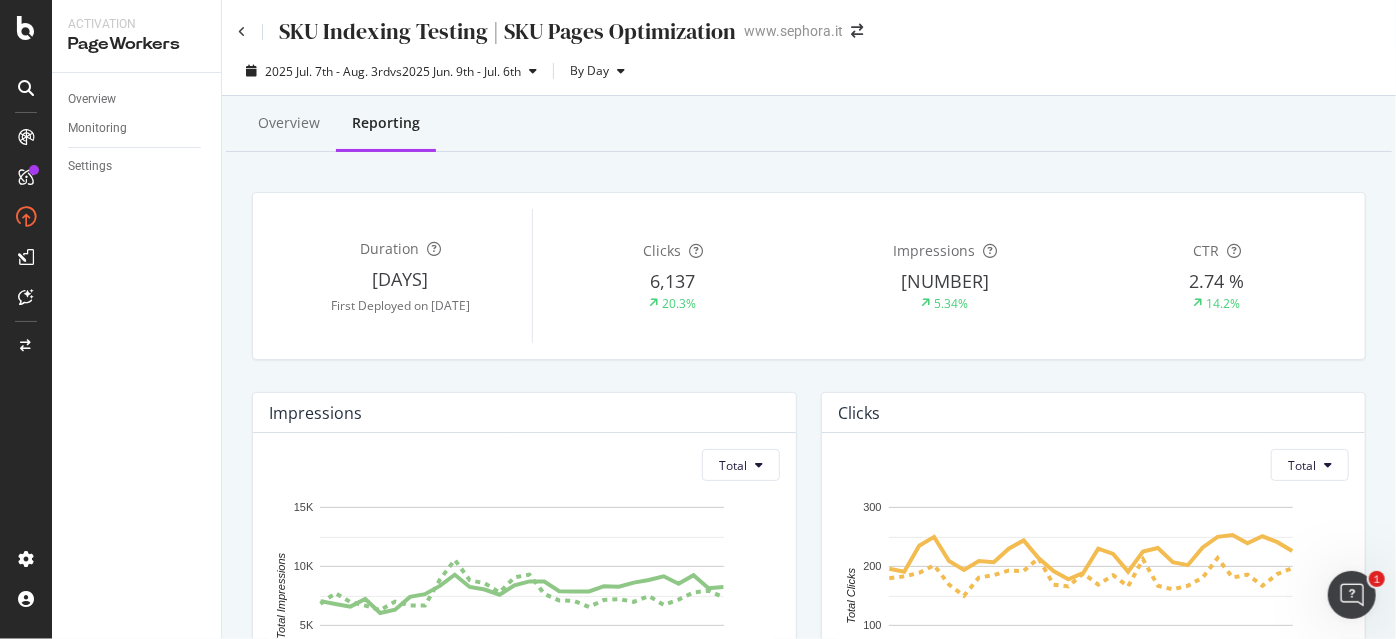 click on "20.3%" at bounding box center [673, 303] 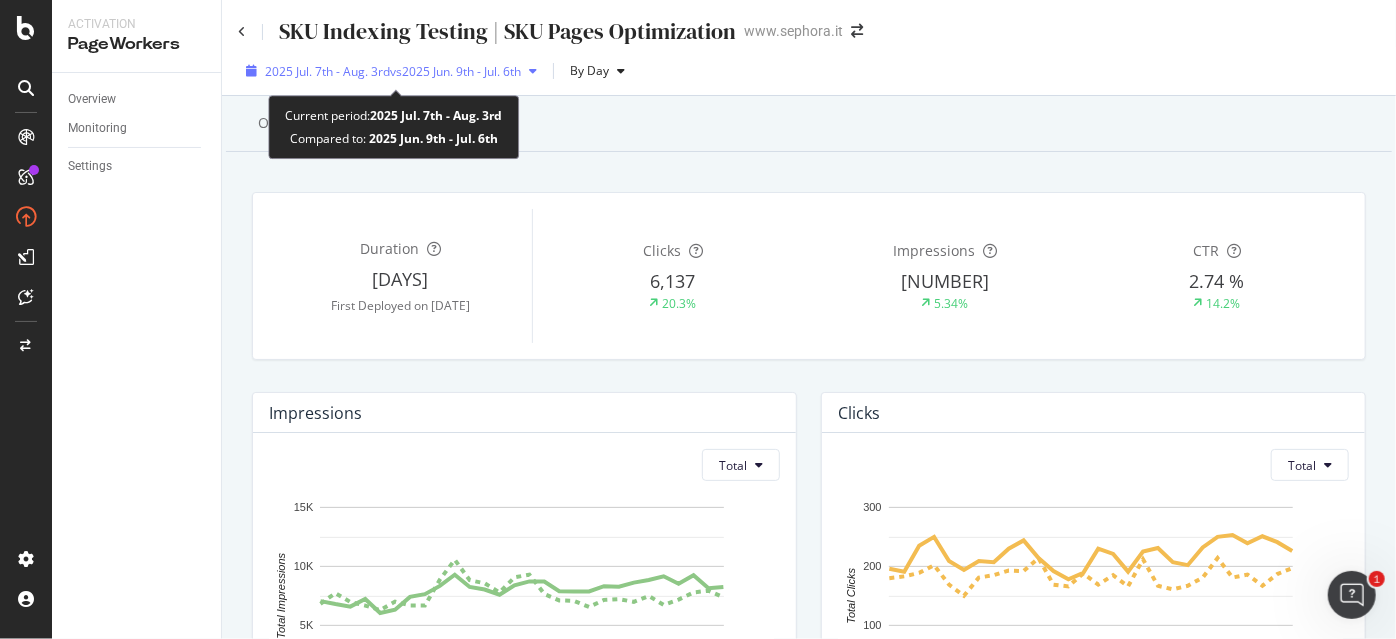 click on "2025 Jul. 7th - Aug. 3rd  vs  2025 Jun. 9th - Jul. 6th" at bounding box center (393, 71) 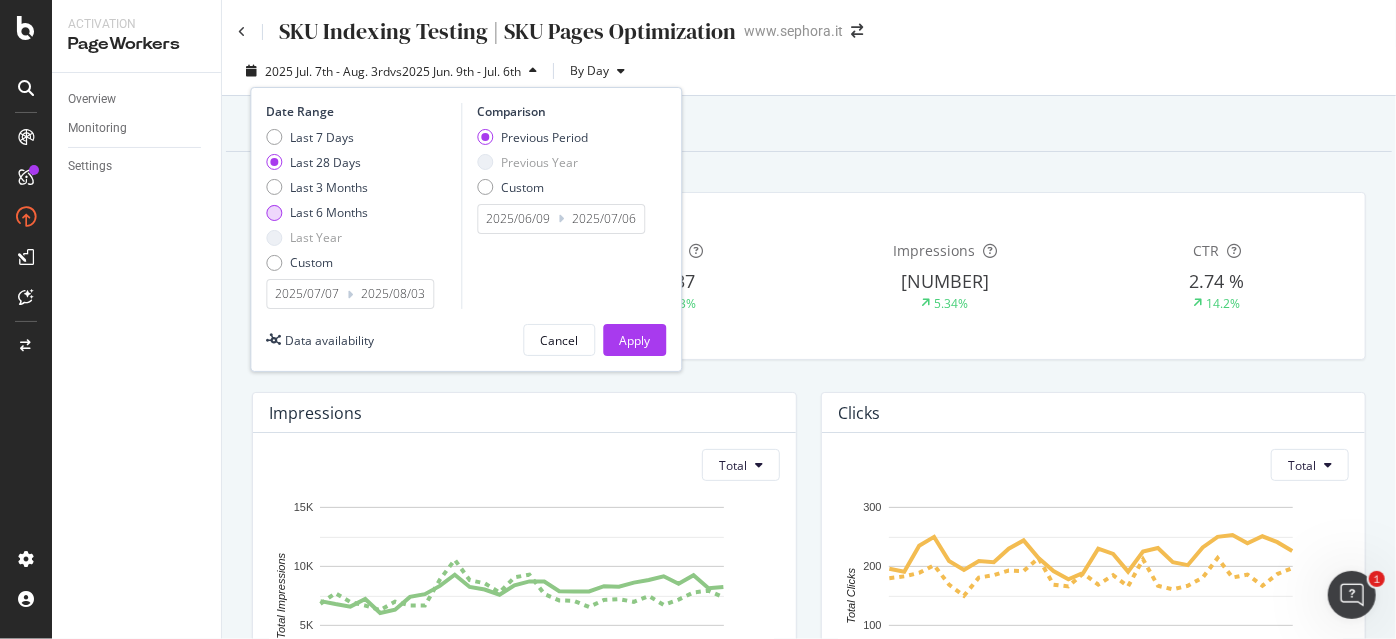 click on "Last 6 Months" at bounding box center [329, 212] 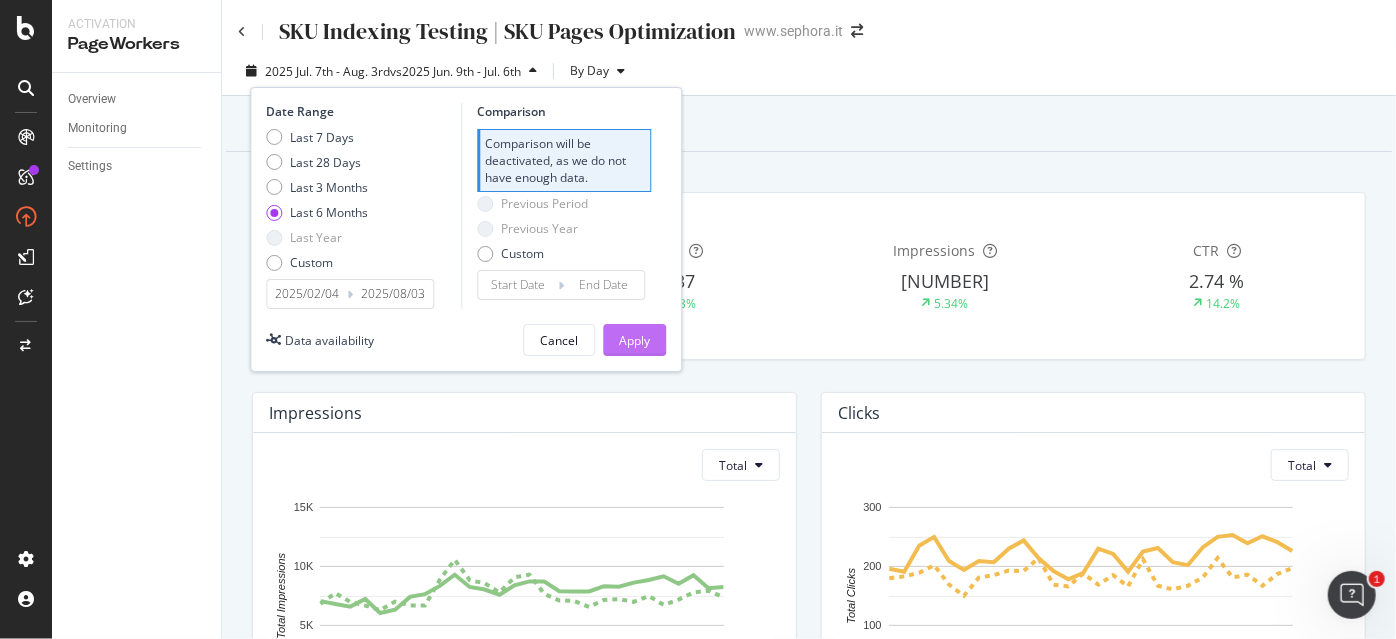 click on "Apply" at bounding box center [634, 340] 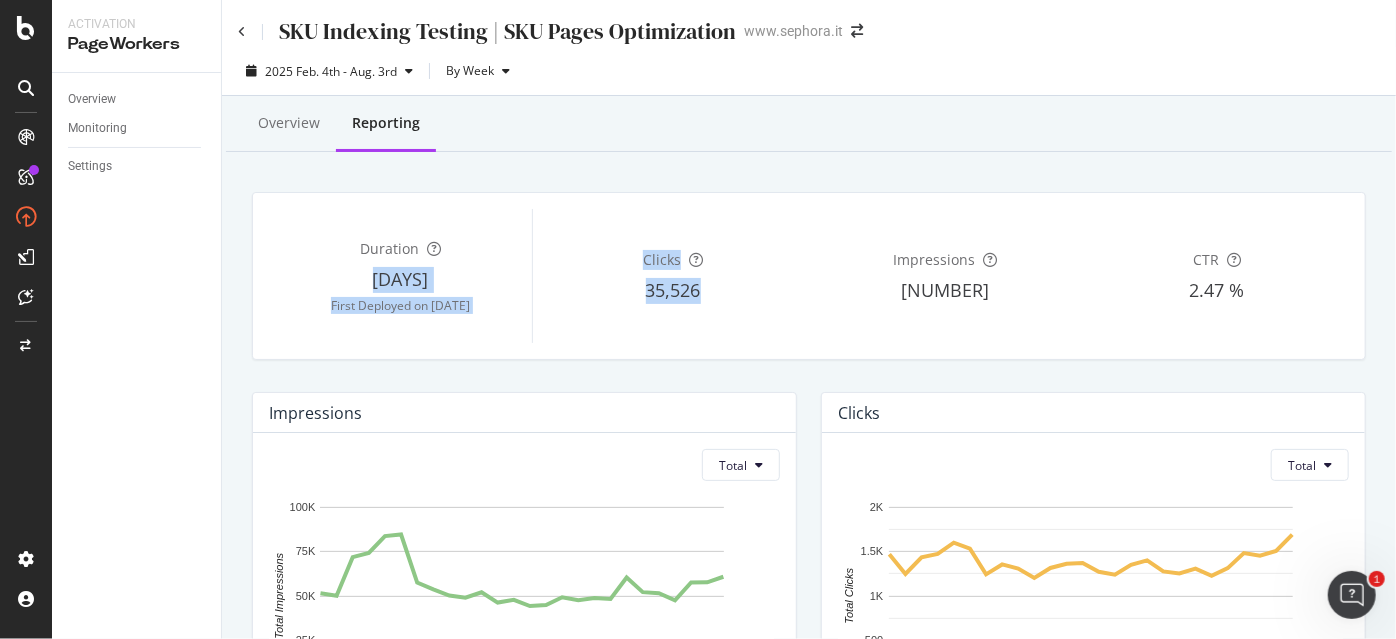 drag, startPoint x: 355, startPoint y: 276, endPoint x: 745, endPoint y: 301, distance: 390.80045 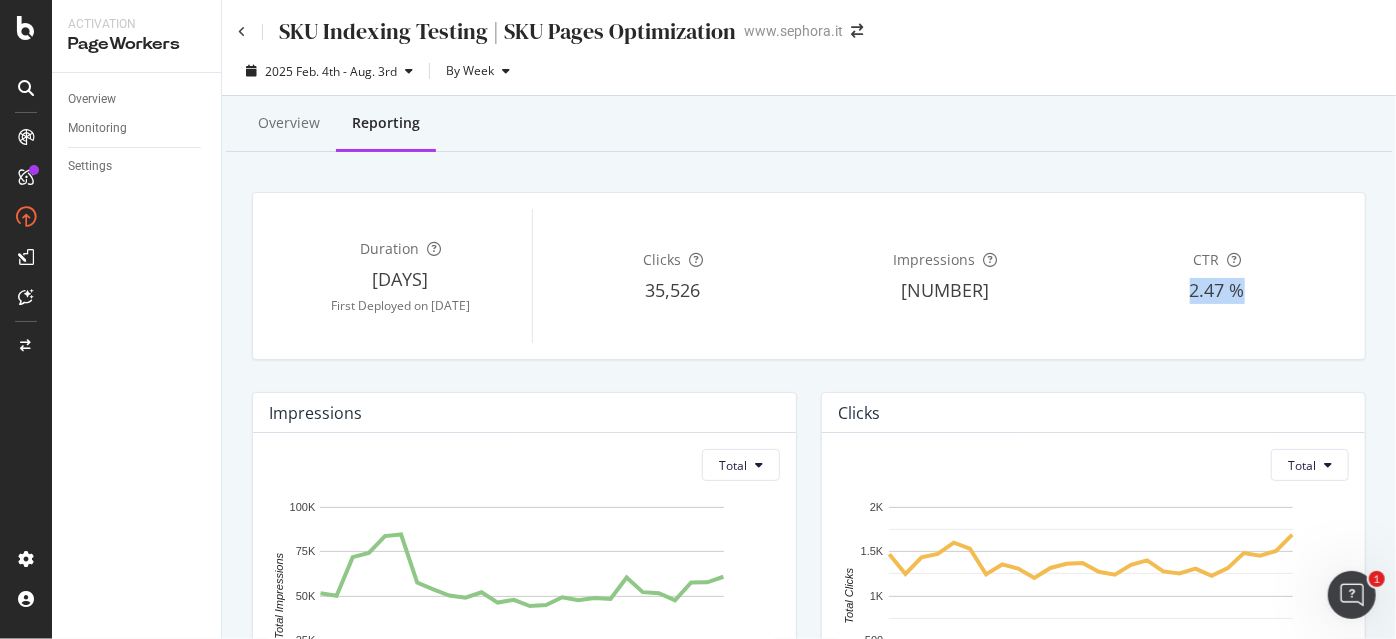 drag, startPoint x: 1144, startPoint y: 292, endPoint x: 1252, endPoint y: 287, distance: 108.11568 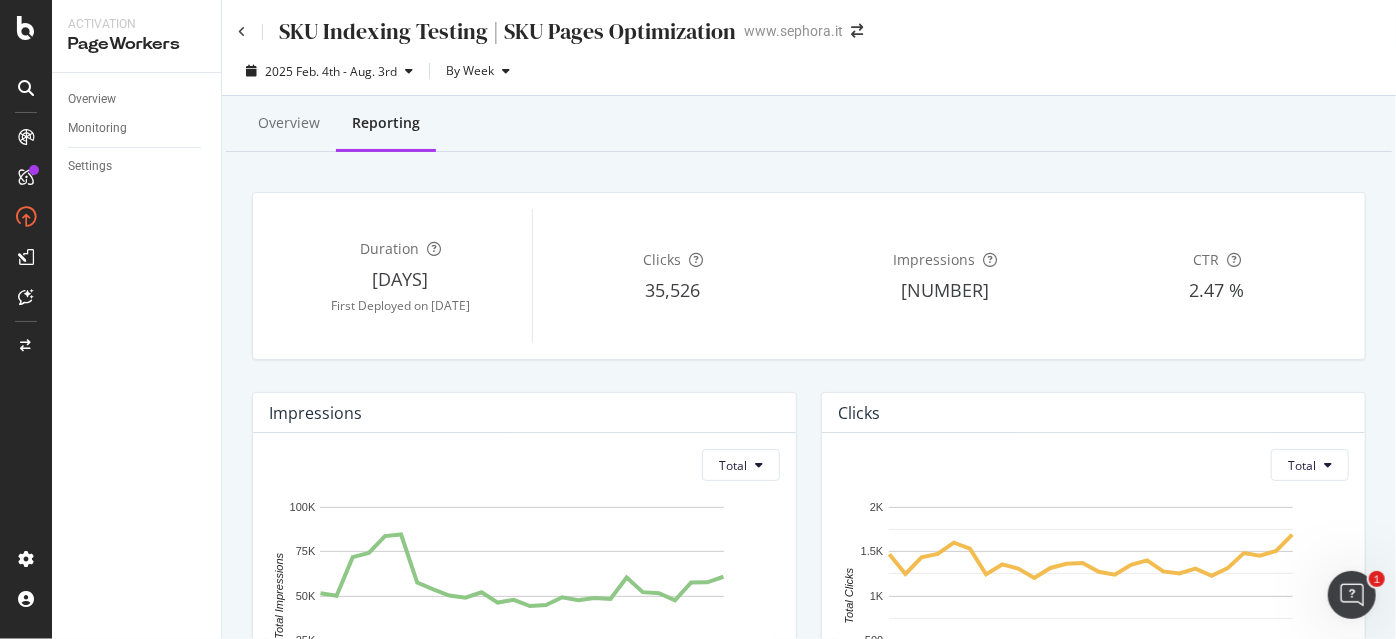 click on "Clicks [NUMBER] Impressions [NUMBER] CTR [PERCENT] Impressions Total [DATE] [DATE] [DATE] [DATE] [DATE] [DATE] 0 25K 50K 75K 100K Total Impressions Date Total Impressions 2025-02-03 [NUMBER] 2025-02-10 [NUMBER] 2025-02-17 [NUMBER] 2025-02-24 [NUMBER] 2025-03-03 [NUMBER] 2025-03-10 [NUMBER] 2025-03-17 [NUMBER] 2025-03-24 [NUMBER] 2025-03-31 [NUMBER] 2025-04-07 [NUMBER] 2025-04-14 [NUMBER] 2025-04-21 [NUMBER] 2025-04-28 [NUMBER] 2025-05-05 [NUMBER] 2025-05-12 [NUMBER] 2025-05-19 [NUMBER] 2025-05-26 [NUMBER] 2025-06-02 [NUMBER] 2025-06-09 [NUMBER] 2025-06-16 [NUMBER] 2025-06-23 [NUMBER] 2025-06-30 [NUMBER] 2025-07-07 [NUMBER] 2025-07-14 [NUMBER] 2025-07-21 [NUMBER] 2025-07-28 [NUMBER] 100K Total Impressions Clicks Total [DATE] [DATE] [DATE] [DATE] [DATE] [DATE] 0 500 1K 1.5K 2K Total Clicks Date Total Clicks 2025-02-03 [NUMBER] 2025-02-10 [NUMBER] 2025-02-17 [NUMBER] 2025-02-24 [NUMBER] 2025-03-03 [NUMBER] 2025-03-10 [NUMBER] 2025-03-17 [NUMBER] 2025-03-24 [NUMBER] 2025-03-31 [NUMBER] 2025-04-07 [NUMBER] 2025-04-14 [NUMBER] 2025-04-21 [NUMBER] 2025-04-28 [NUMBER] 2025-05-05 [NUMBER] 2025-05-12 [NUMBER] 2025-05-19 [NUMBER] 2025-05-26 [NUMBER] 2025-06-02 [NUMBER] 2025-06-09 [NUMBER] 2025-06-16 [NUMBER] 2025-06-23 [NUMBER] 2025-06-30 [NUMBER] 2025-07-07 [NUMBER] 2025-07-14 [NUMBER] 2025-07-21 [NUMBER] 2025-07-28 [NUMBER] 2K Total Clicks" at bounding box center [809, 871] 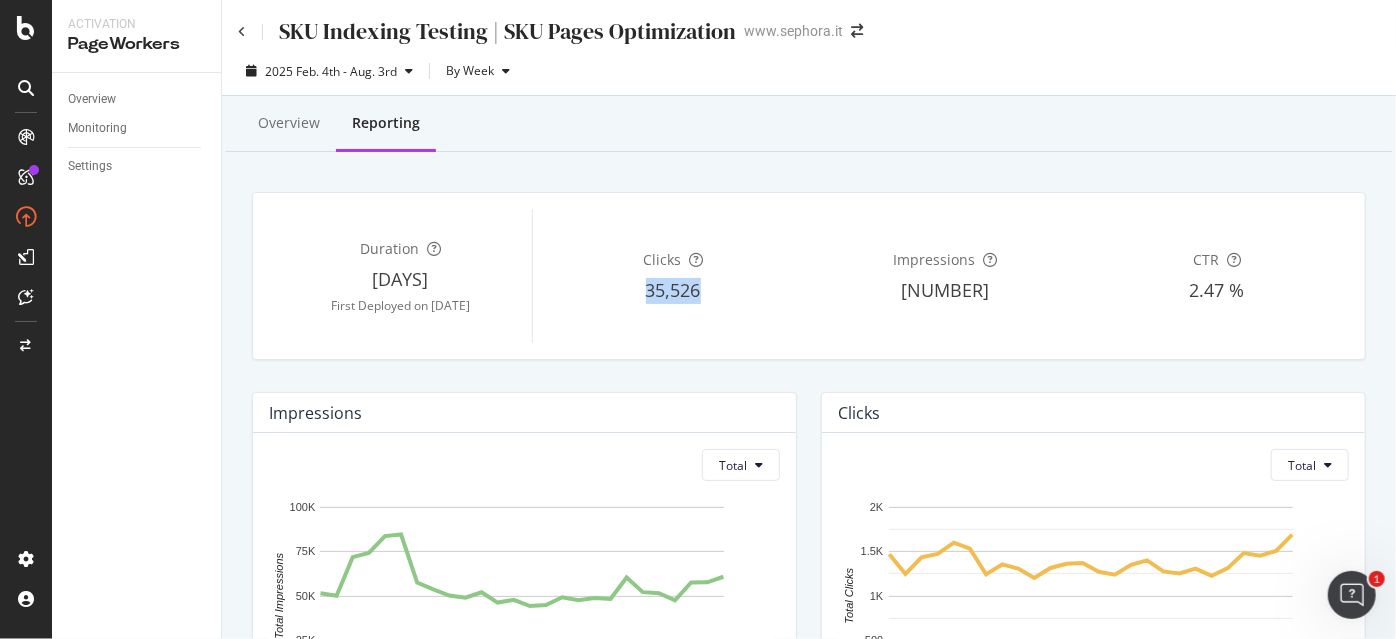 click on "35,526" at bounding box center [673, 290] 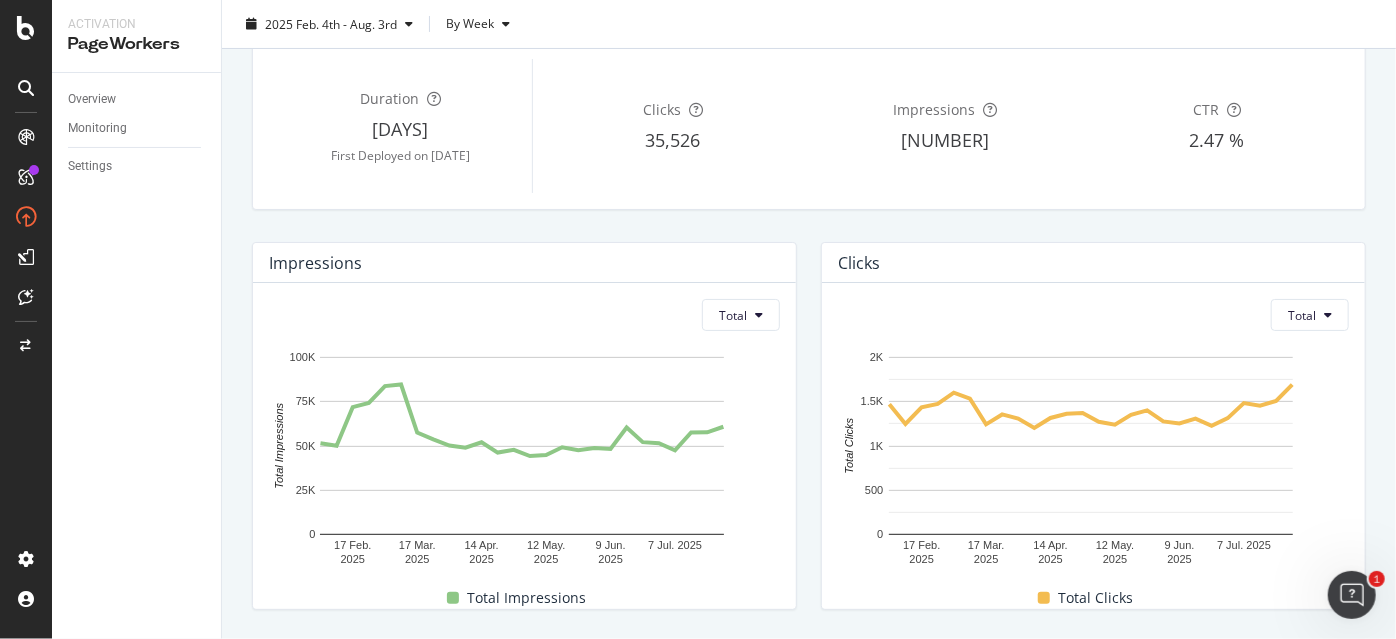 scroll, scrollTop: 0, scrollLeft: 0, axis: both 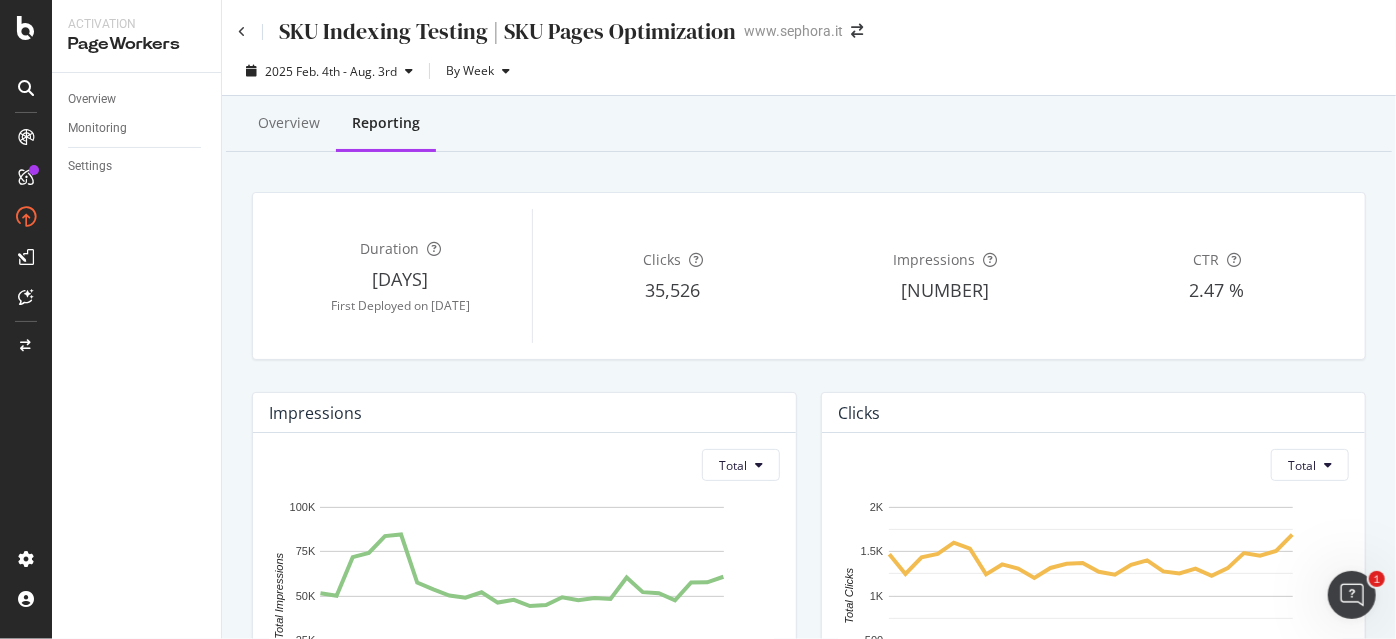 drag, startPoint x: 330, startPoint y: 265, endPoint x: 491, endPoint y: 335, distance: 175.55911 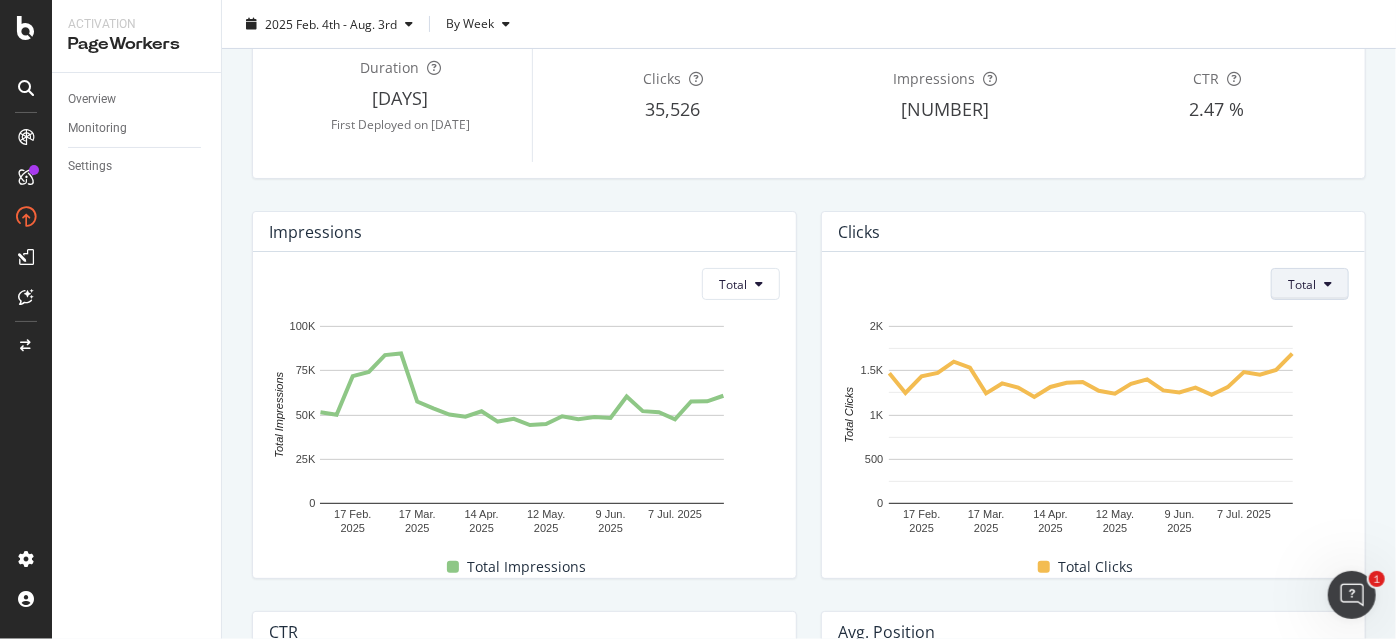 click on "Total" at bounding box center [1302, 284] 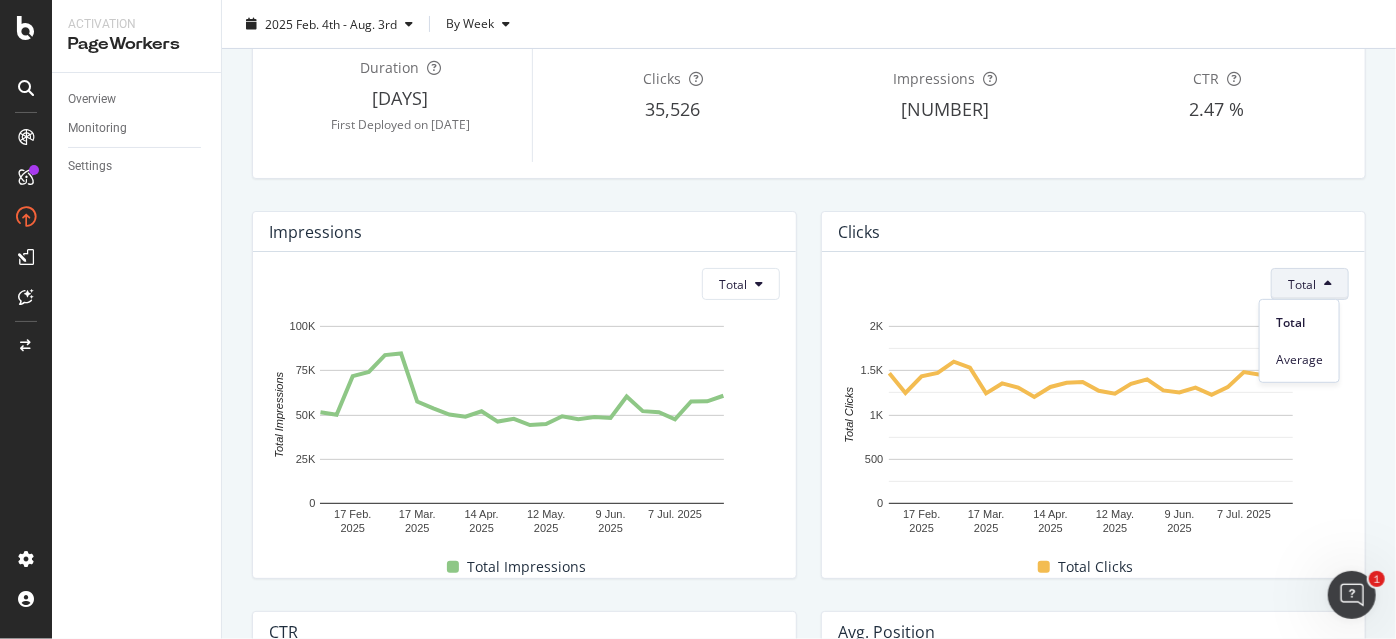 click on "Total [DATE] [DATE] [DATE] [DATE] [DATE] [DATE] 0 500 1K 1.5K 2K Total Clicks Date Total Clicks 2025-02-03 [NUMBER] 2025-02-10 [NUMBER] 2025-02-17 [NUMBER] 2025-02-24 [NUMBER] 2025-03-03 [NUMBER] 2025-03-10 [NUMBER] 2025-03-17 [NUMBER] 2025-03-24 [NUMBER] 2025-03-31 [NUMBER] 2025-04-07 [NUMBER] 2025-04-14 [NUMBER] 2025-04-21 [NUMBER] 2025-04-28 [NUMBER] 2025-05-05 [NUMBER] 2025-05-12 [NUMBER] 2025-05-19 [NUMBER] 2025-05-26 [NUMBER] 2025-06-02 [NUMBER] 2025-06-09 [NUMBER] 2025-06-16 [NUMBER] 2025-06-23 [NUMBER] 2025-06-30 [NUMBER] 2025-07-07 [NUMBER] 2025-07-14 [NUMBER] 2025-07-21 [NUMBER] 2025-07-28 [NUMBER] 2K Total Clicks" at bounding box center (1093, 415) 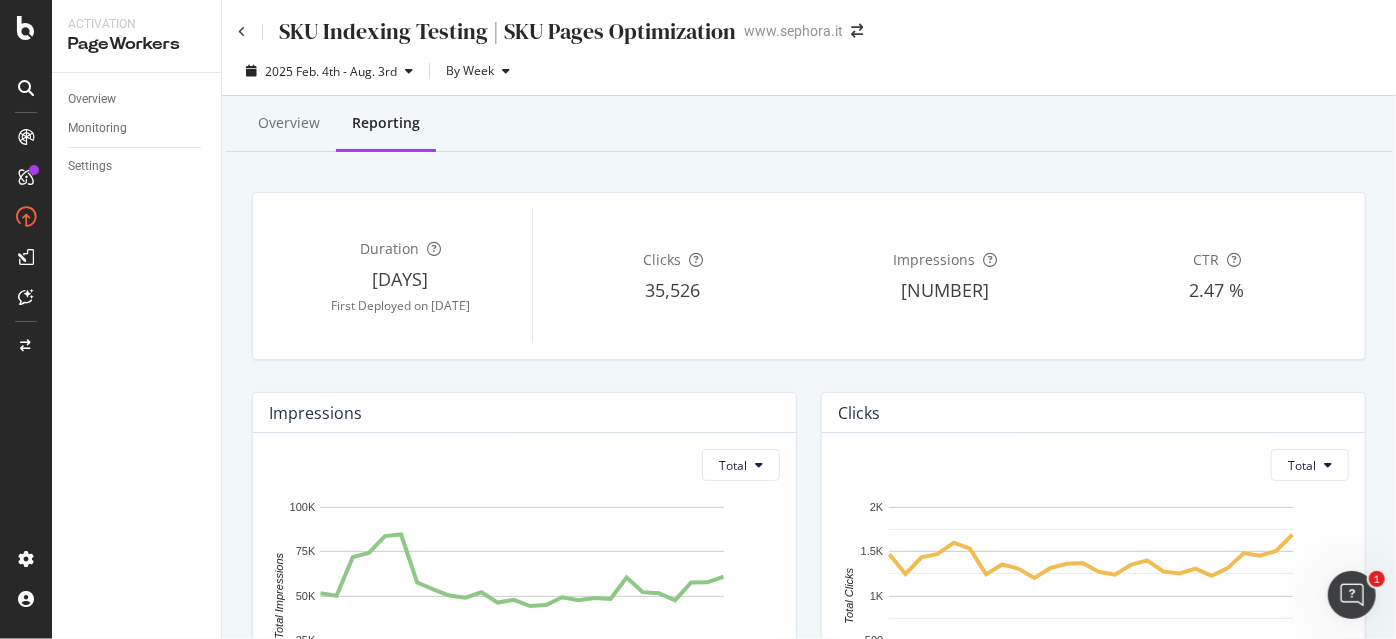 scroll, scrollTop: 90, scrollLeft: 0, axis: vertical 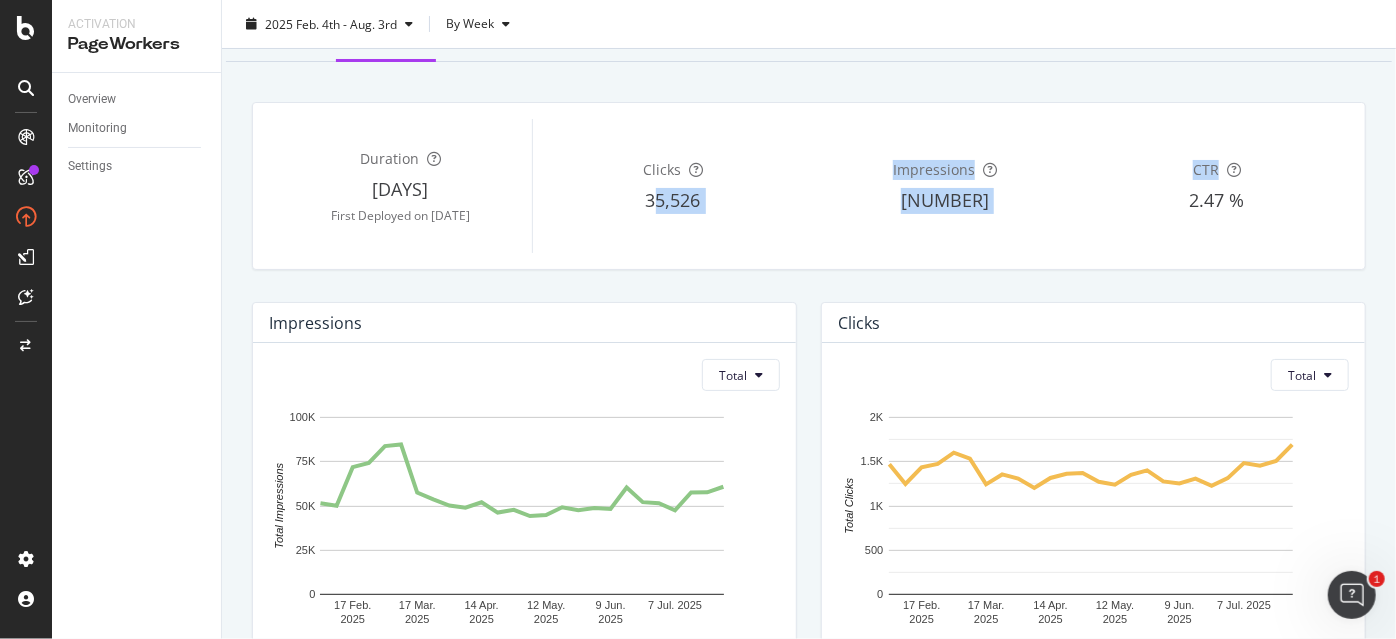 drag, startPoint x: 645, startPoint y: 199, endPoint x: 1158, endPoint y: 221, distance: 513.4715 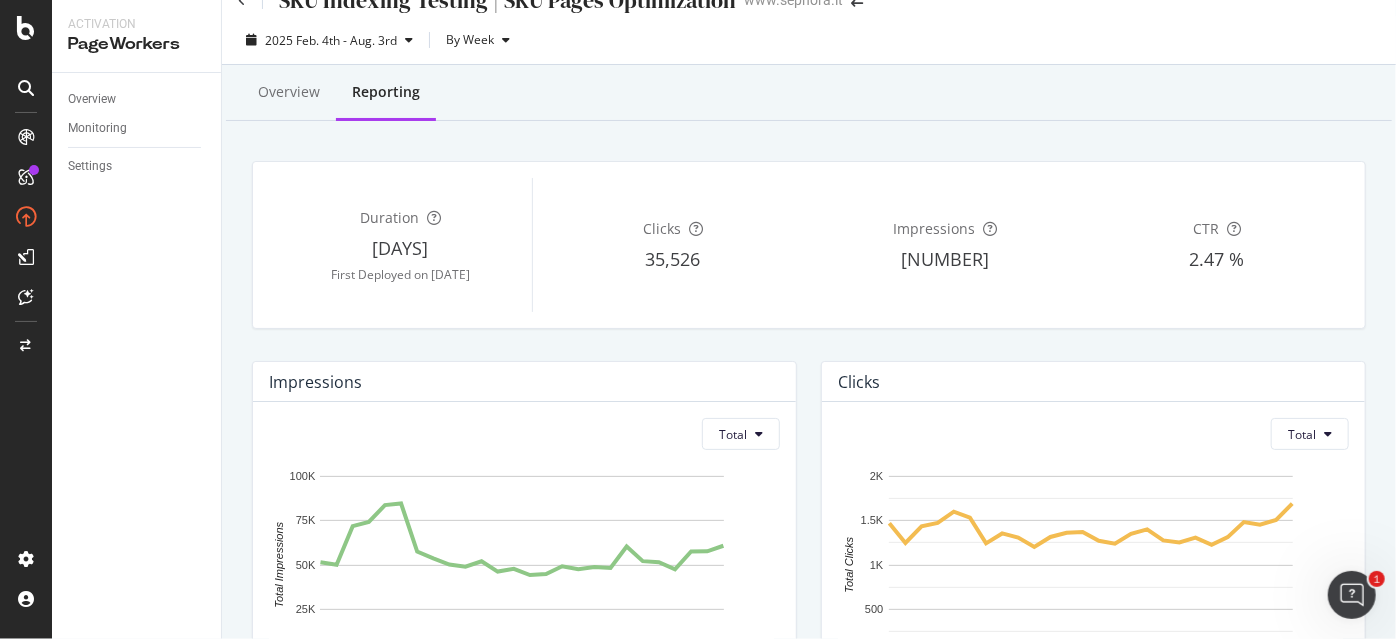 scroll, scrollTop: 0, scrollLeft: 0, axis: both 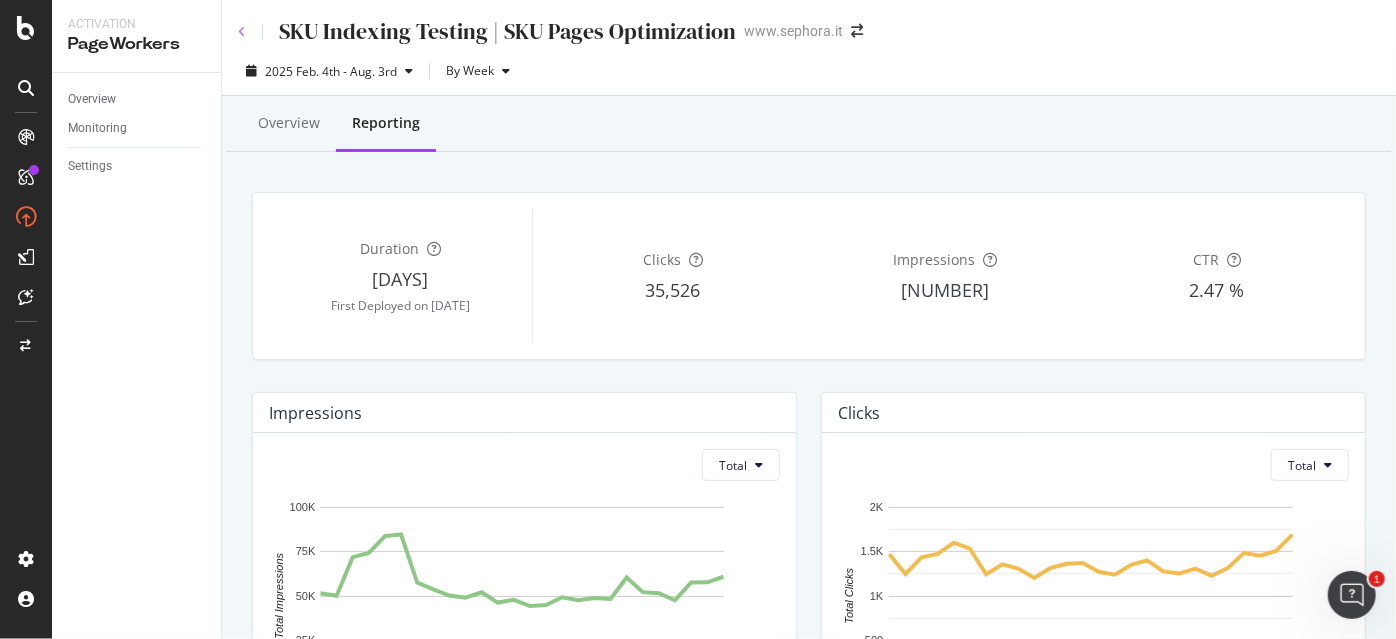 click at bounding box center [242, 32] 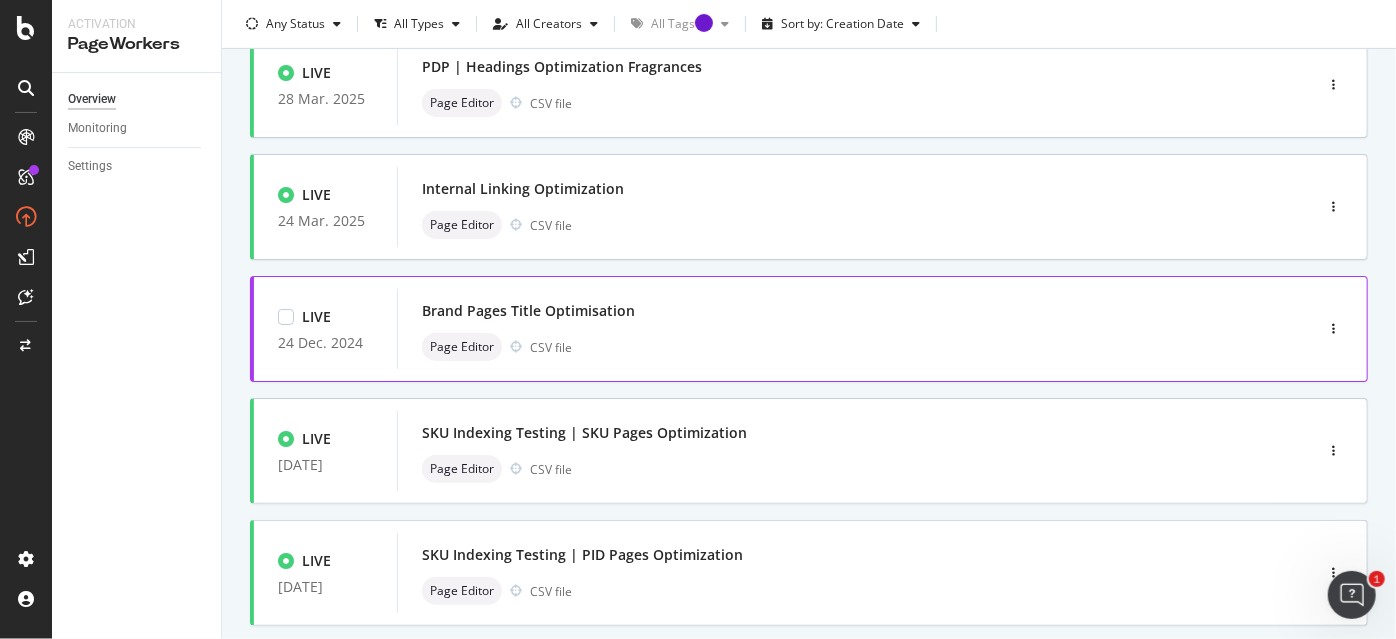 scroll, scrollTop: 363, scrollLeft: 0, axis: vertical 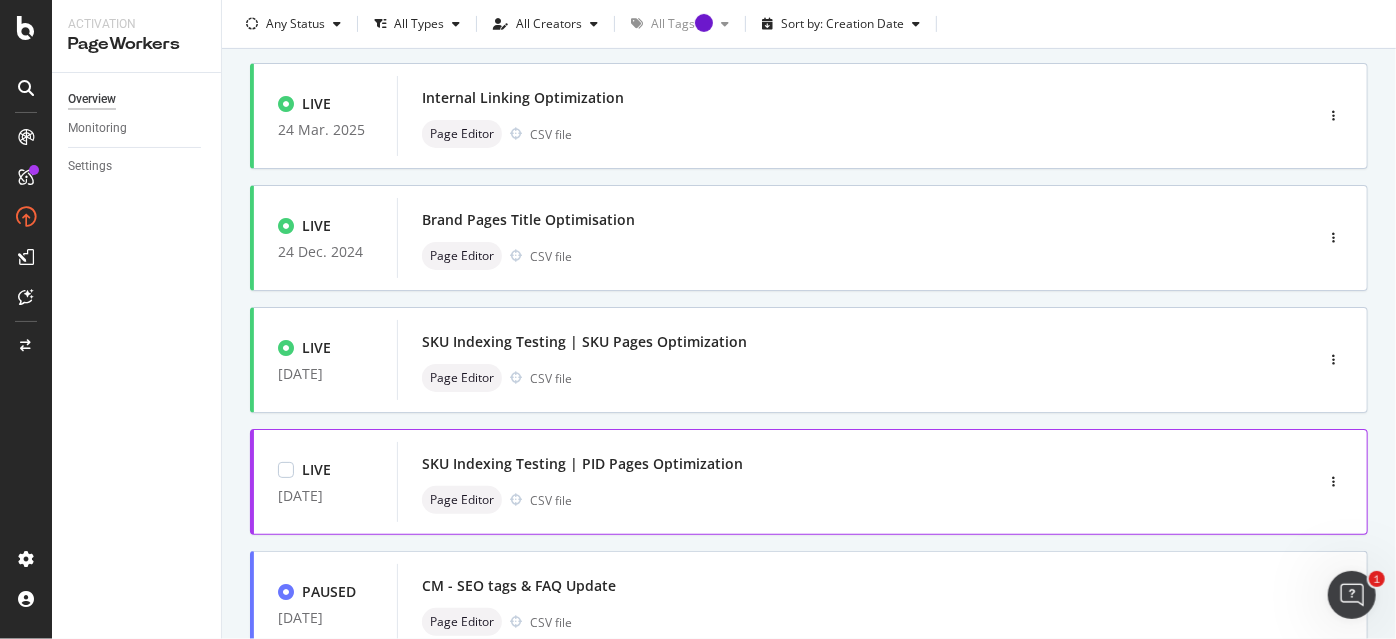 click on "SKU Indexing Testing | PID Pages Optimization" at bounding box center [825, 464] 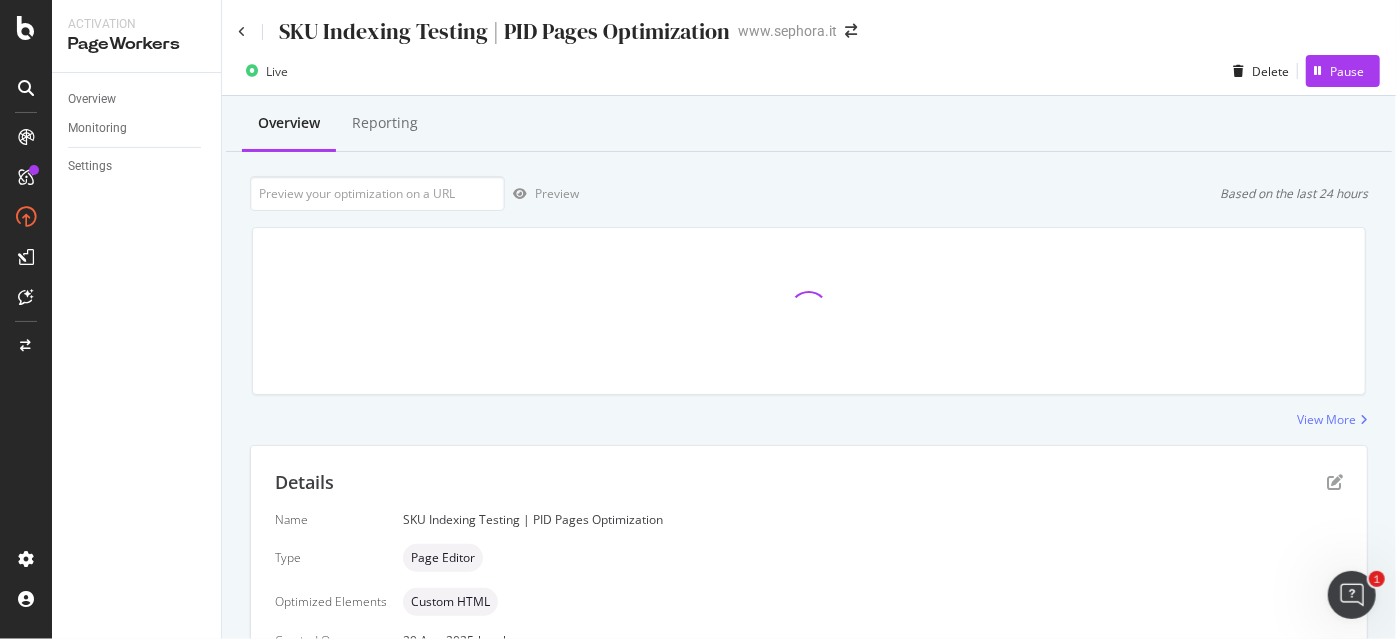 scroll, scrollTop: 461, scrollLeft: 0, axis: vertical 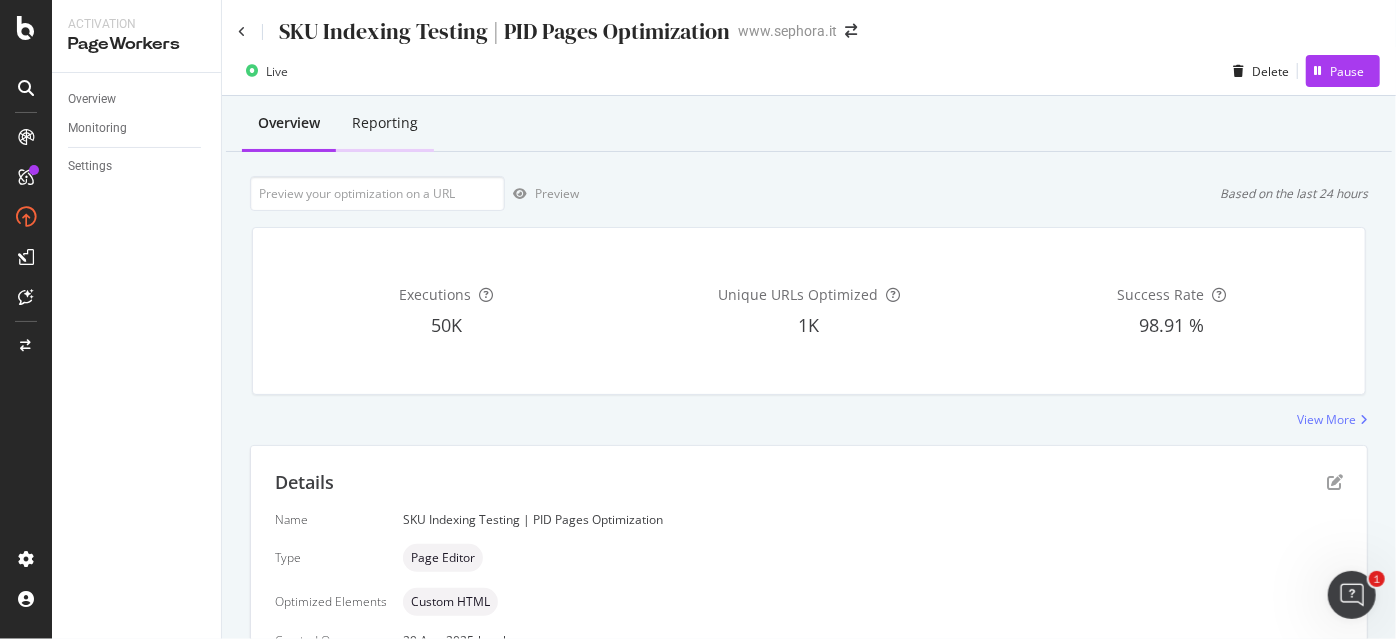 click on "Reporting" at bounding box center (385, 123) 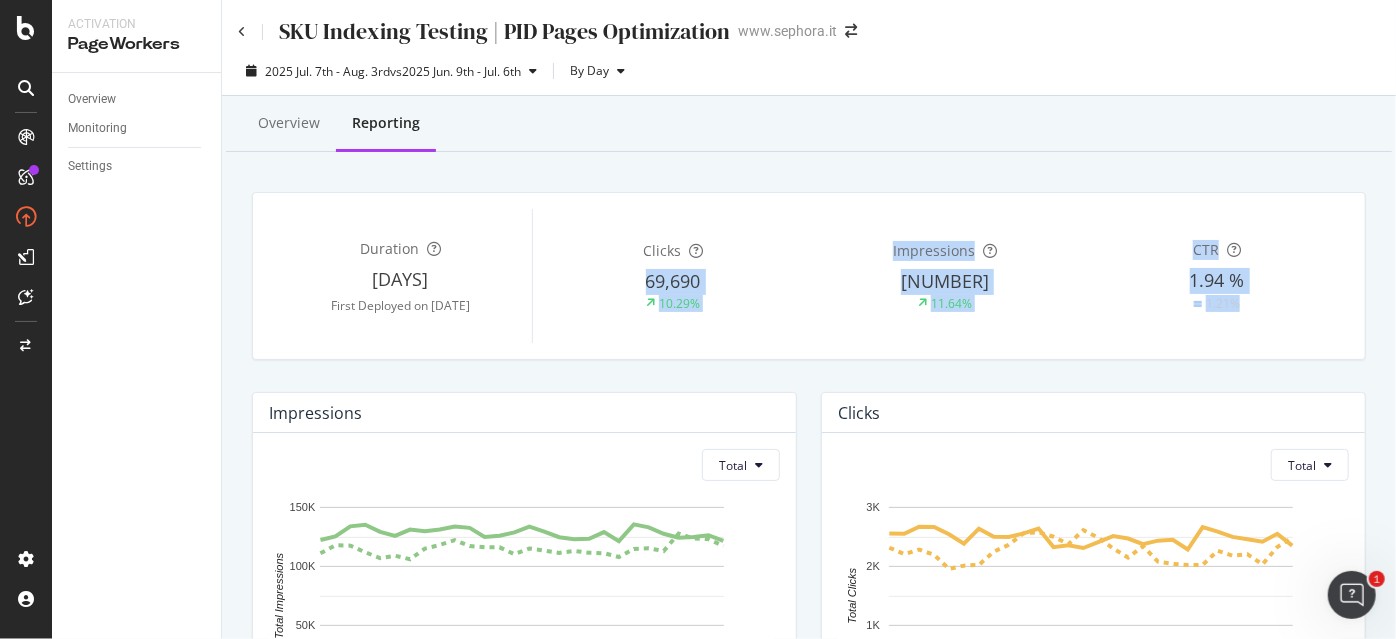 drag, startPoint x: 644, startPoint y: 280, endPoint x: 1194, endPoint y: 325, distance: 551.8378 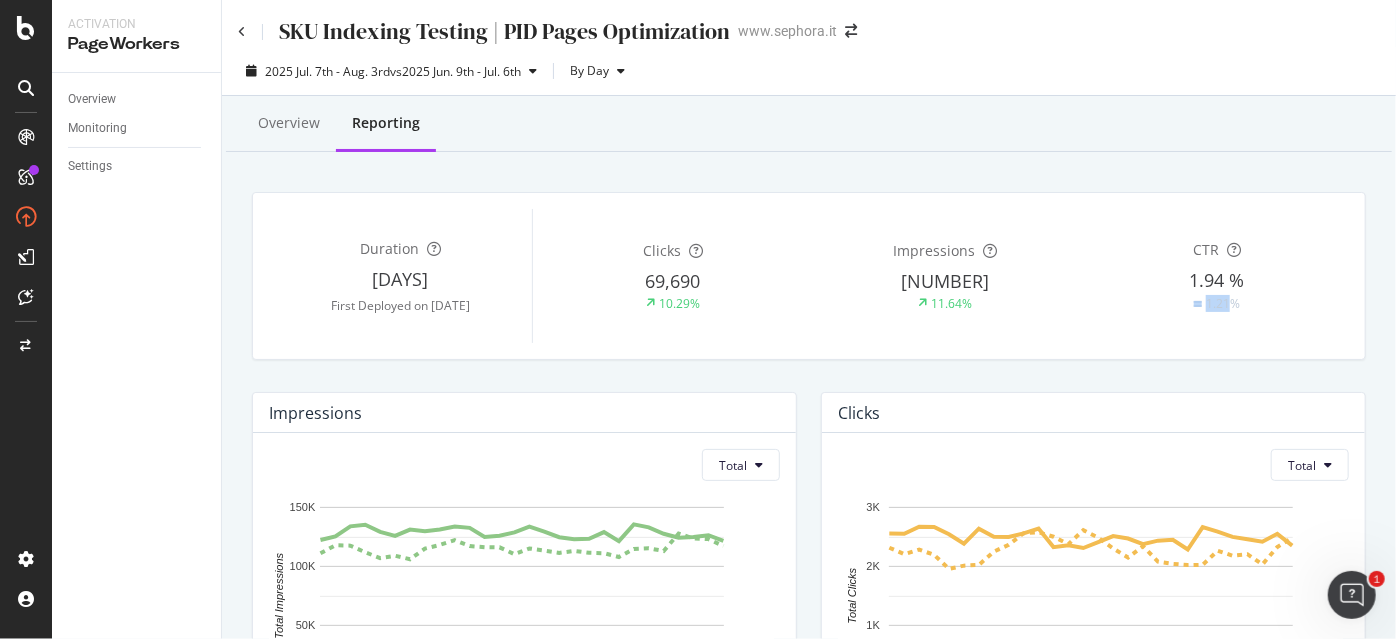 click on "CTR [PERCENT] [PERCENT]" at bounding box center [1217, 276] 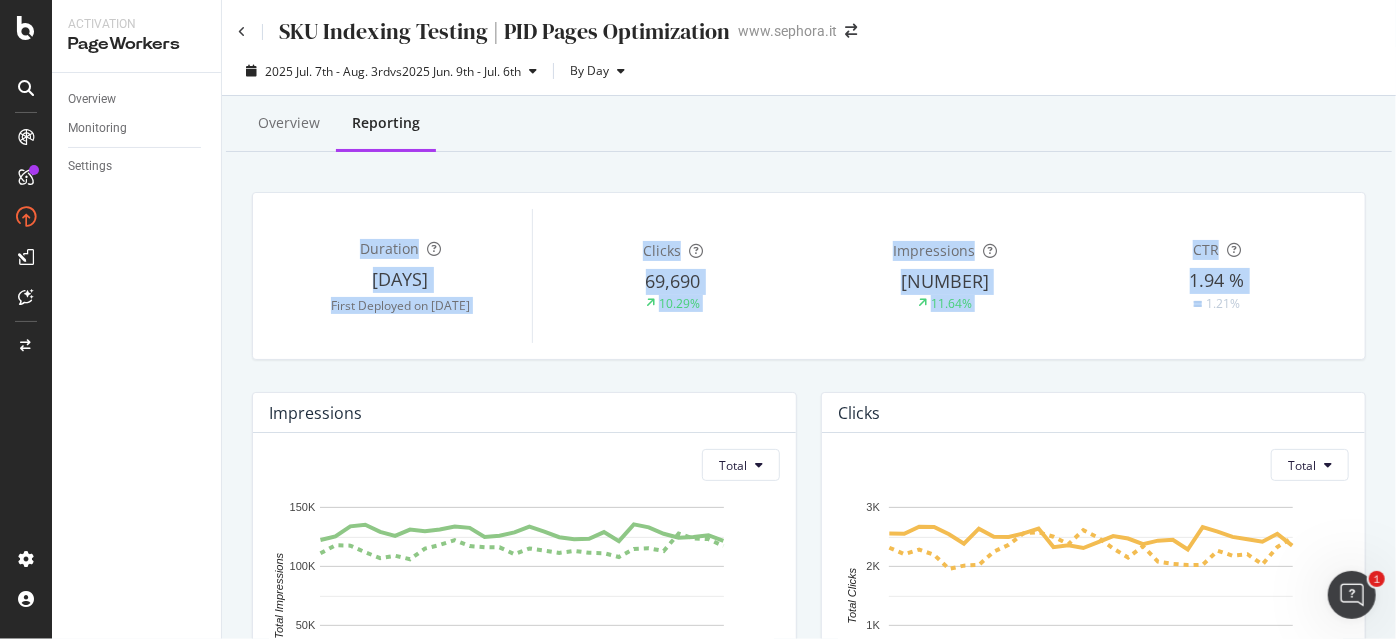 drag, startPoint x: 1125, startPoint y: 332, endPoint x: 500, endPoint y: 239, distance: 631.88135 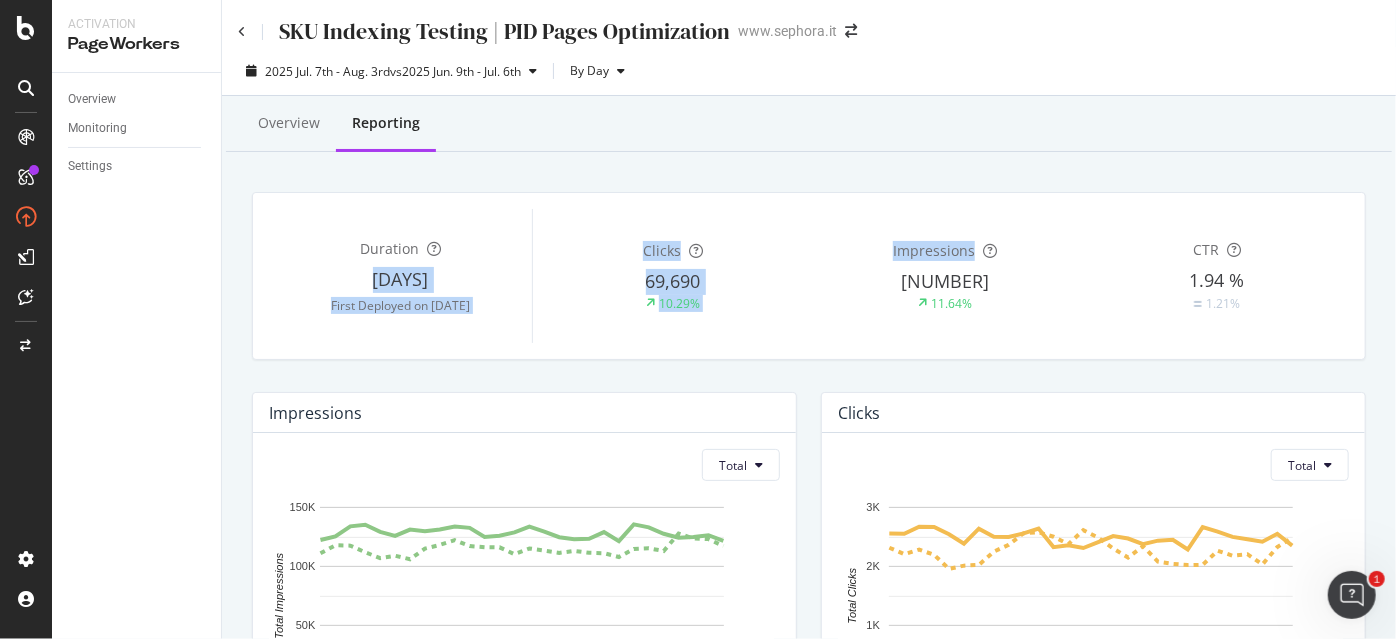 drag, startPoint x: 500, startPoint y: 239, endPoint x: 933, endPoint y: 252, distance: 433.1951 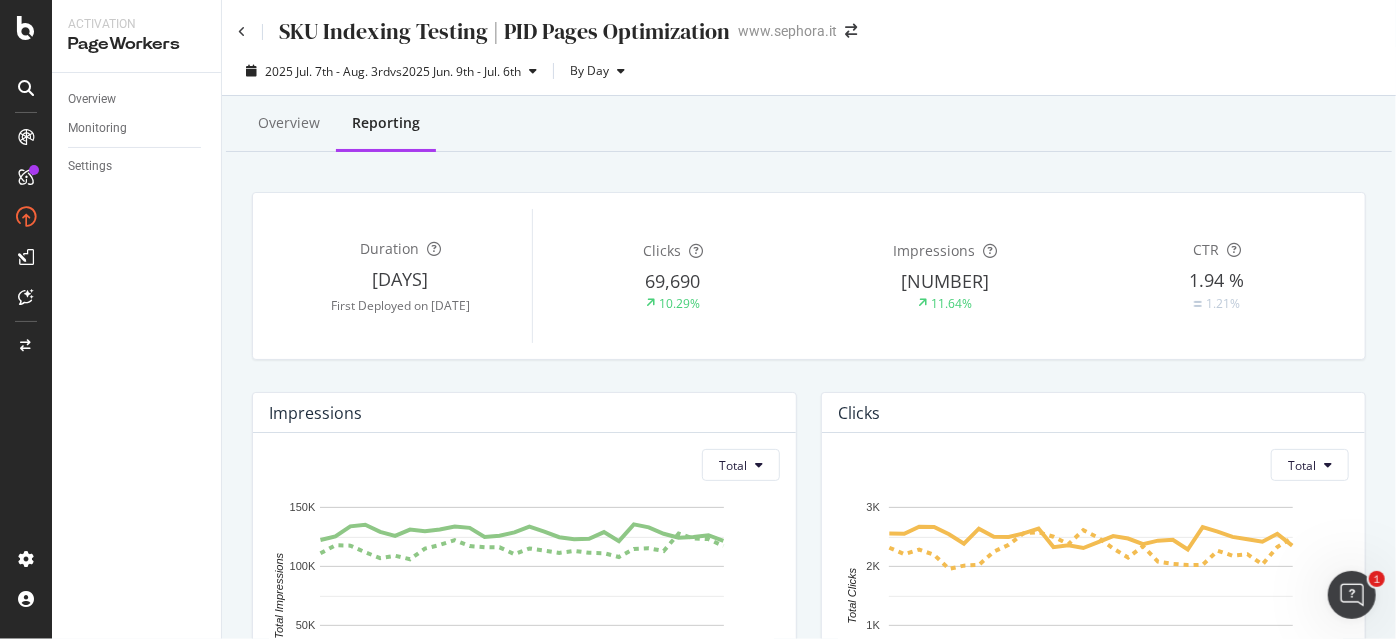 click on "First Deployed on [DATE]" at bounding box center [400, 305] 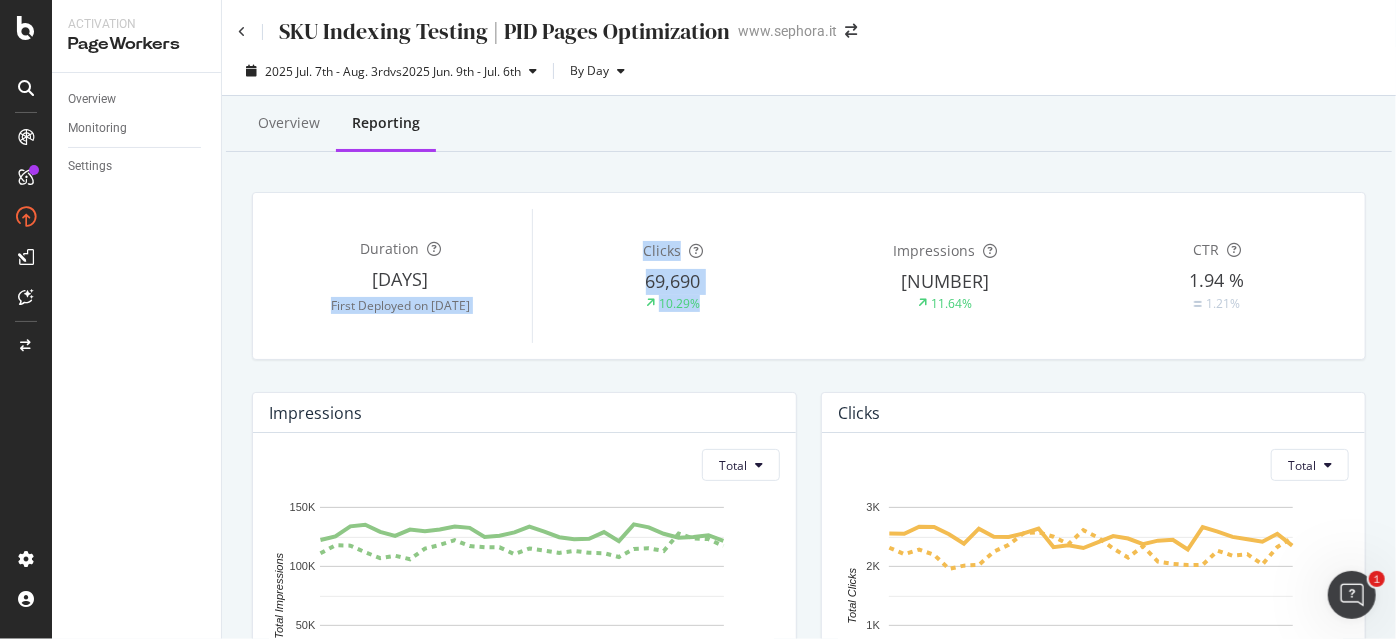 drag, startPoint x: 464, startPoint y: 309, endPoint x: 733, endPoint y: 339, distance: 270.6677 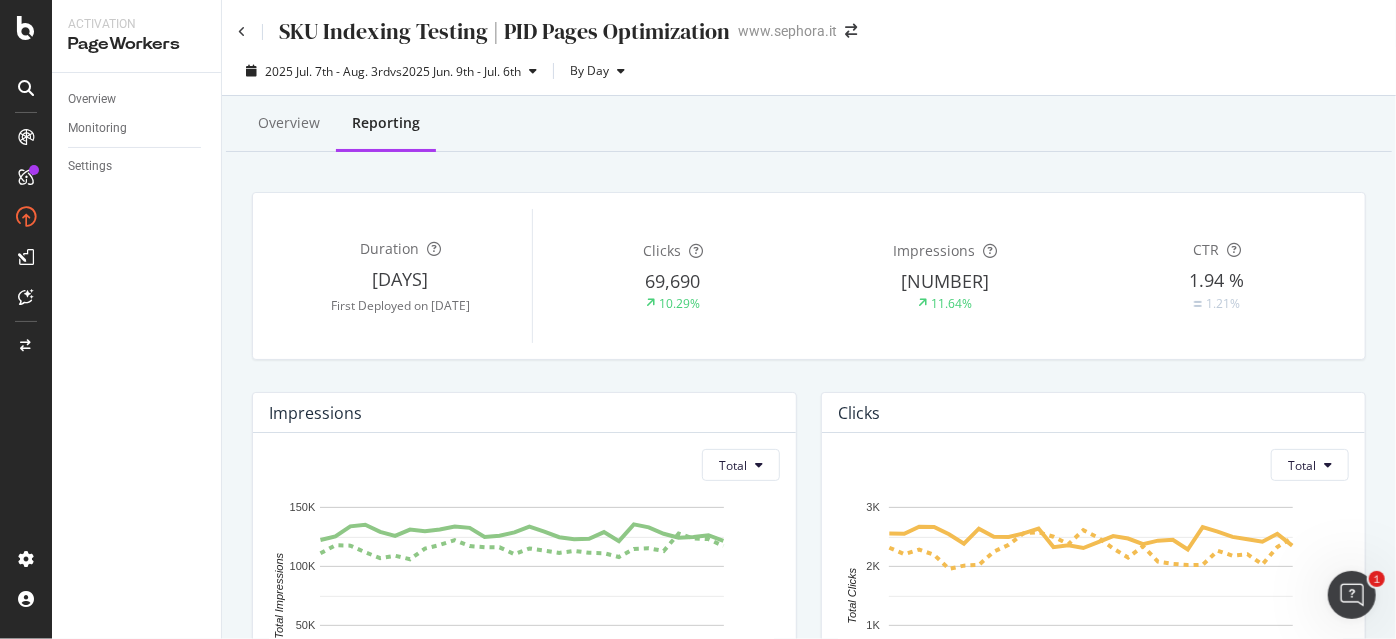 drag, startPoint x: 360, startPoint y: 279, endPoint x: 525, endPoint y: 302, distance: 166.59532 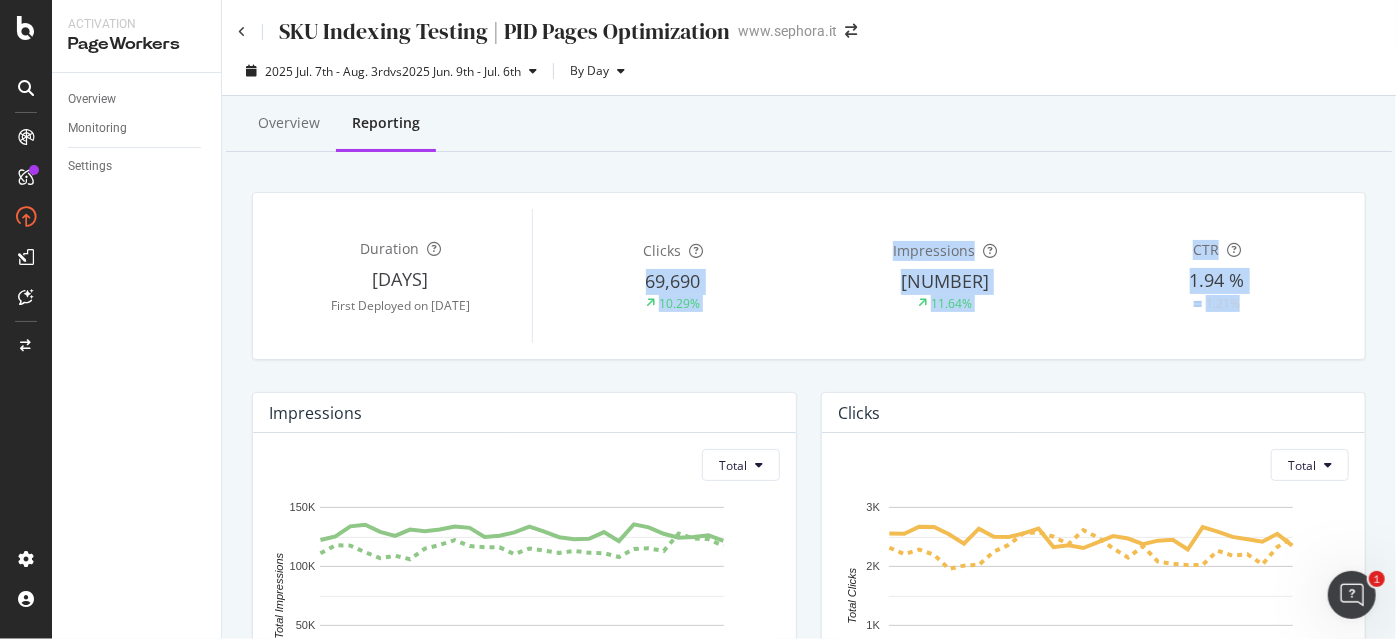 drag, startPoint x: 789, startPoint y: 300, endPoint x: 1198, endPoint y: 324, distance: 409.70355 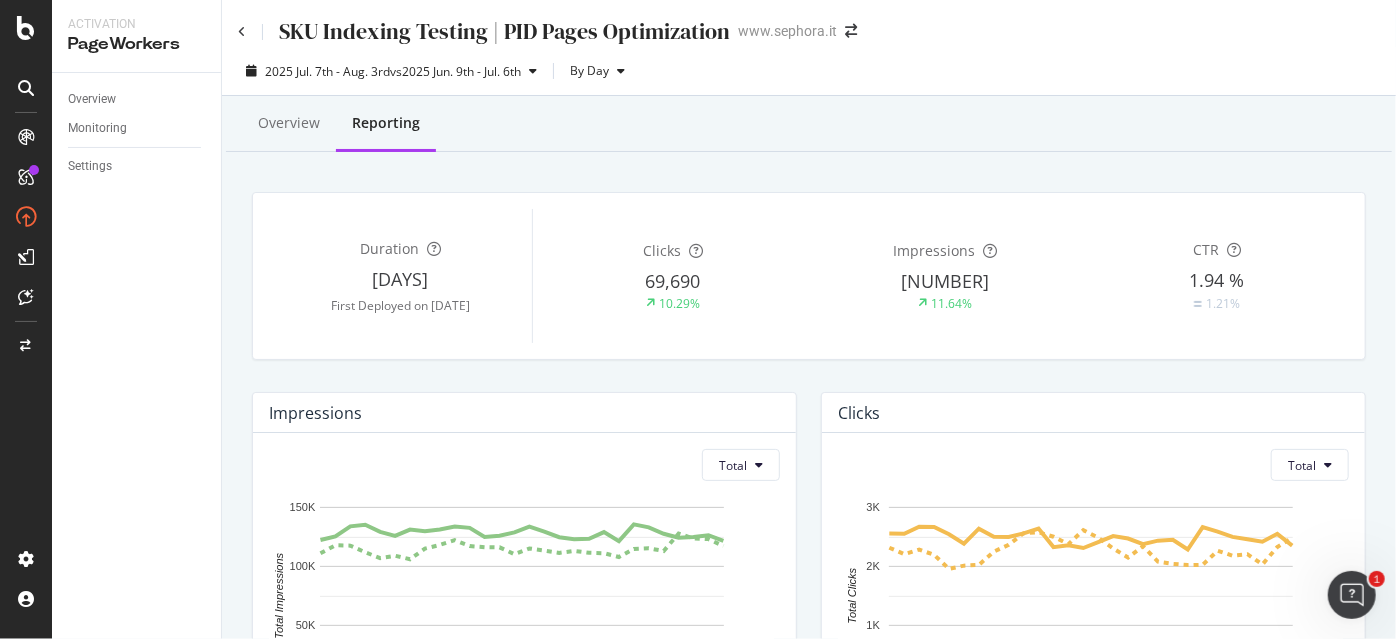click on "CTR [PERCENT] [PERCENT]" at bounding box center [1217, 276] 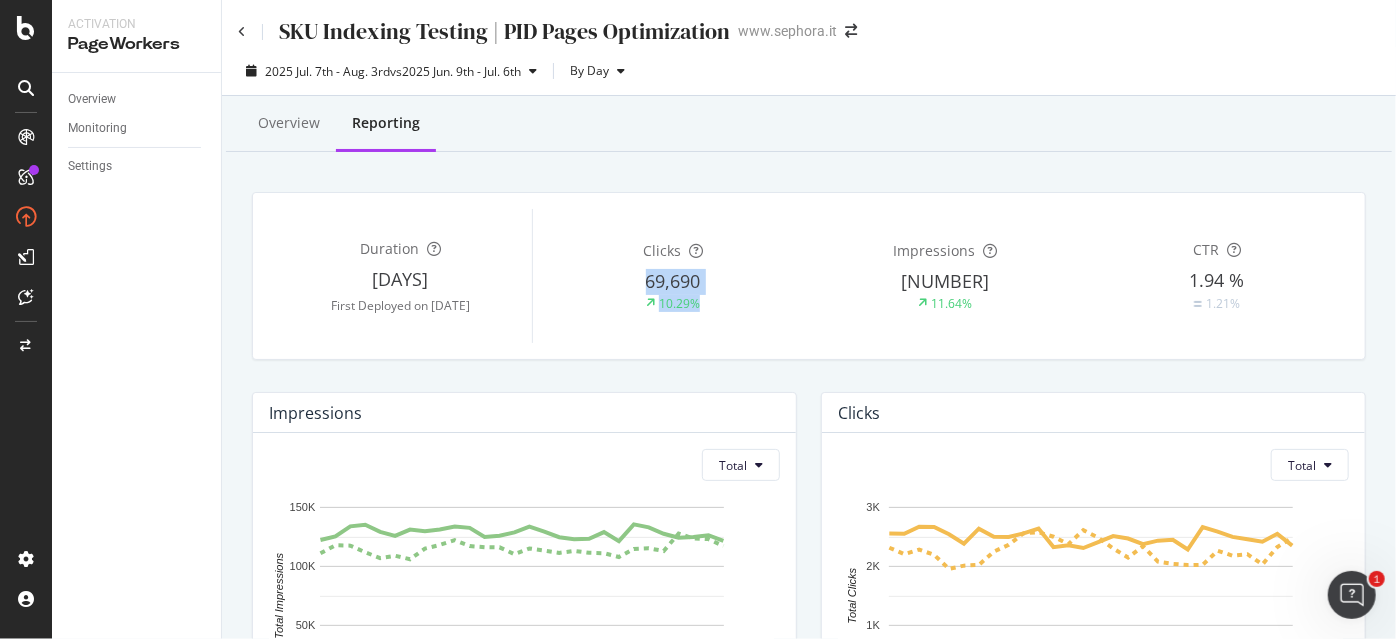 drag, startPoint x: 647, startPoint y: 280, endPoint x: 737, endPoint y: 306, distance: 93.680305 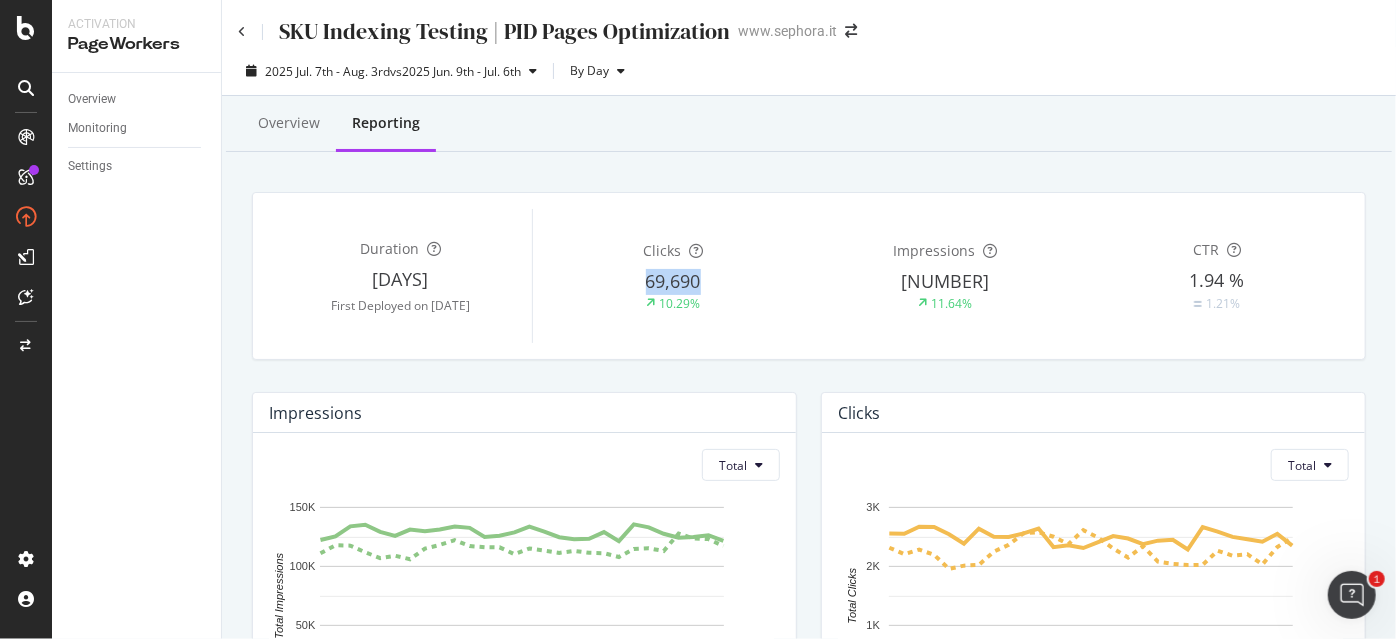 click on "69,690" at bounding box center (673, 281) 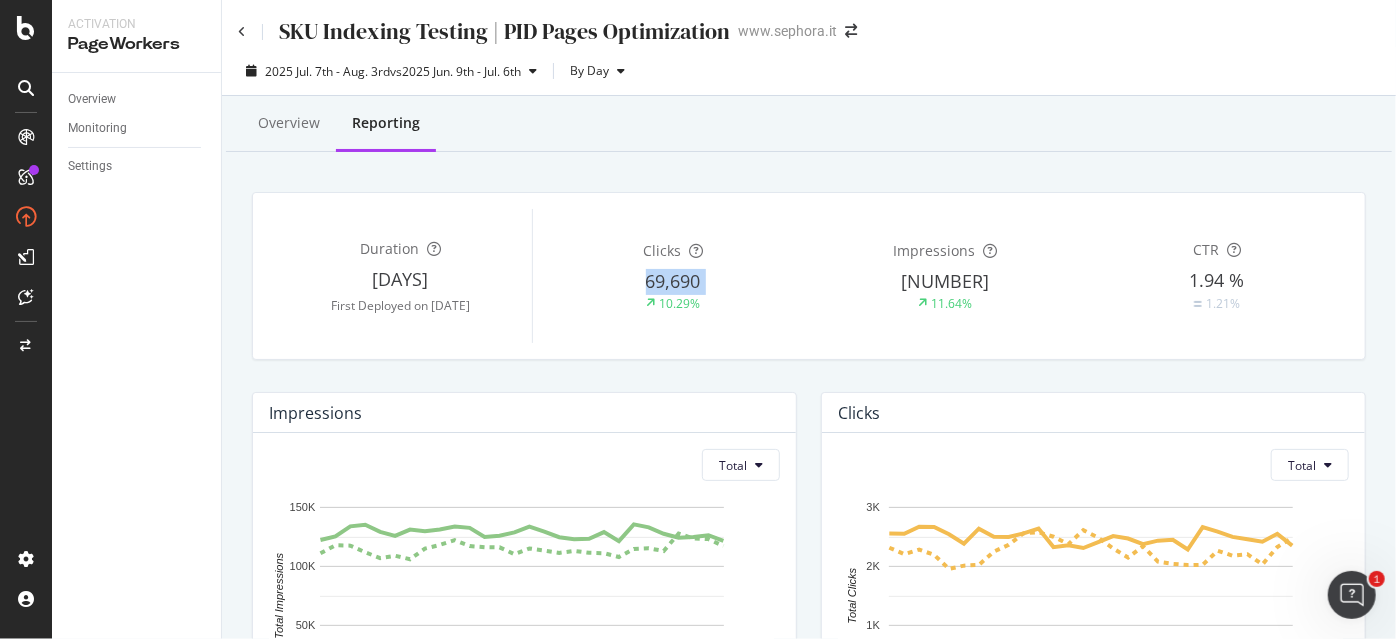 click on "69,690" at bounding box center [673, 281] 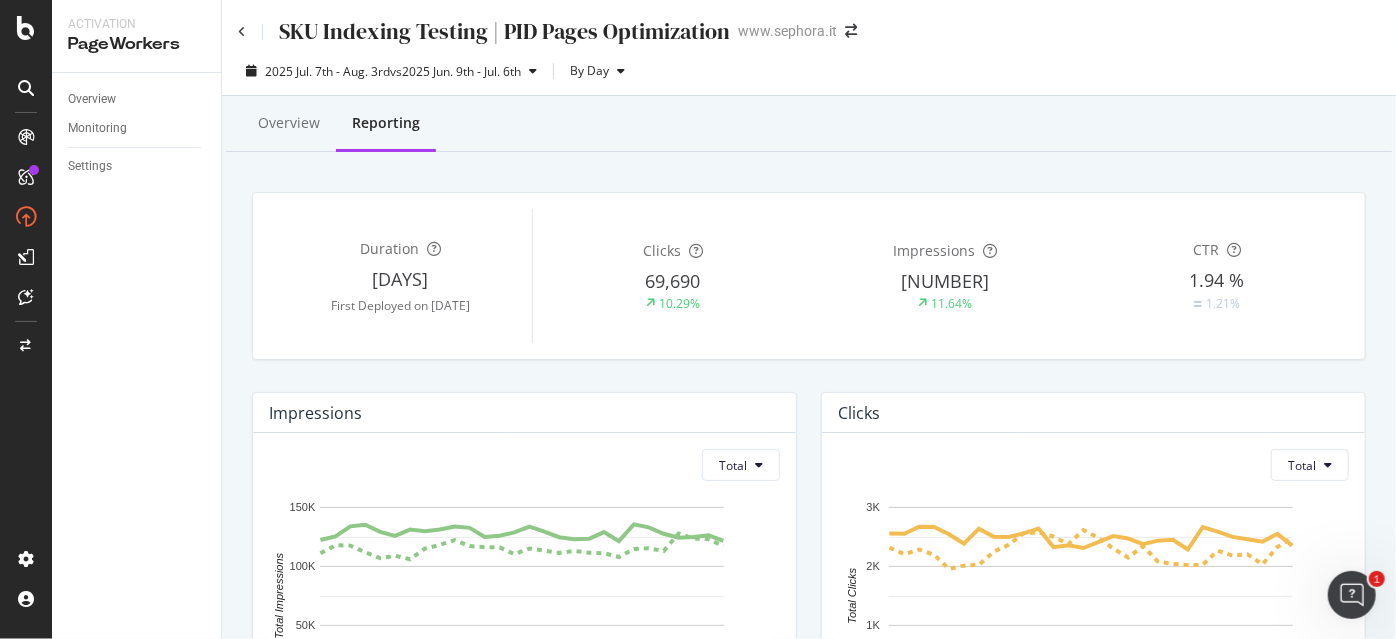 click on "10.29%" at bounding box center (673, 303) 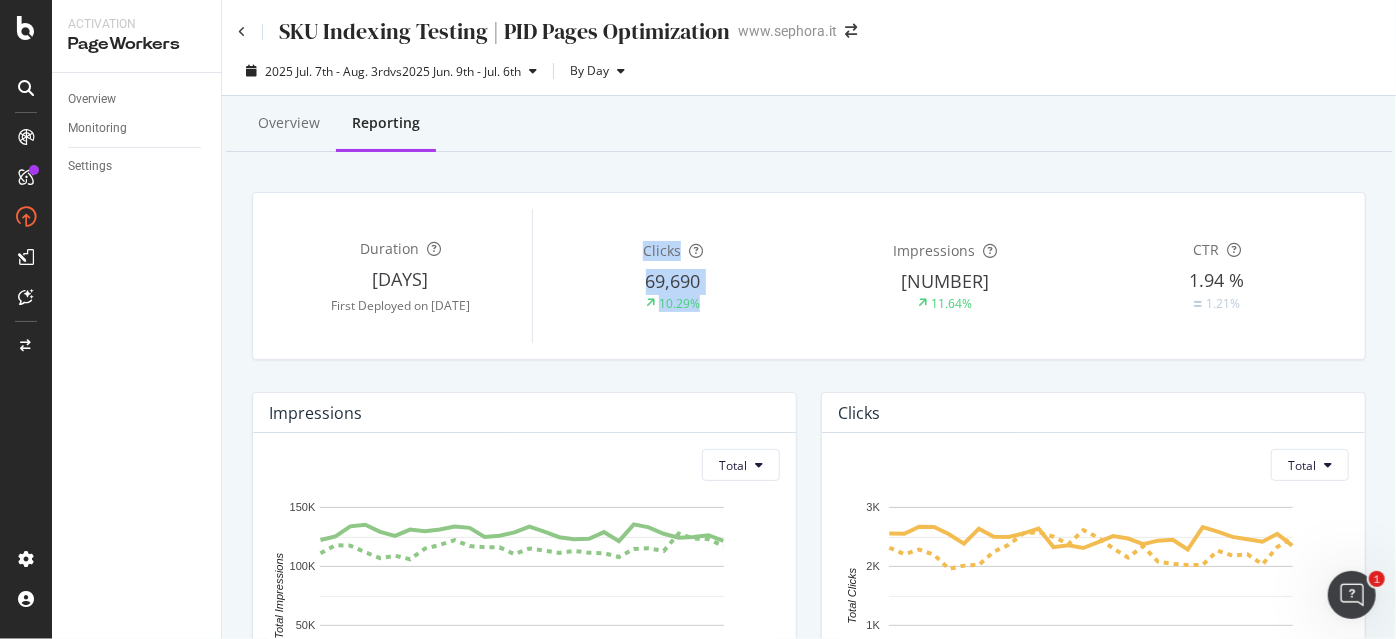 drag, startPoint x: 739, startPoint y: 308, endPoint x: 576, endPoint y: 231, distance: 180.27202 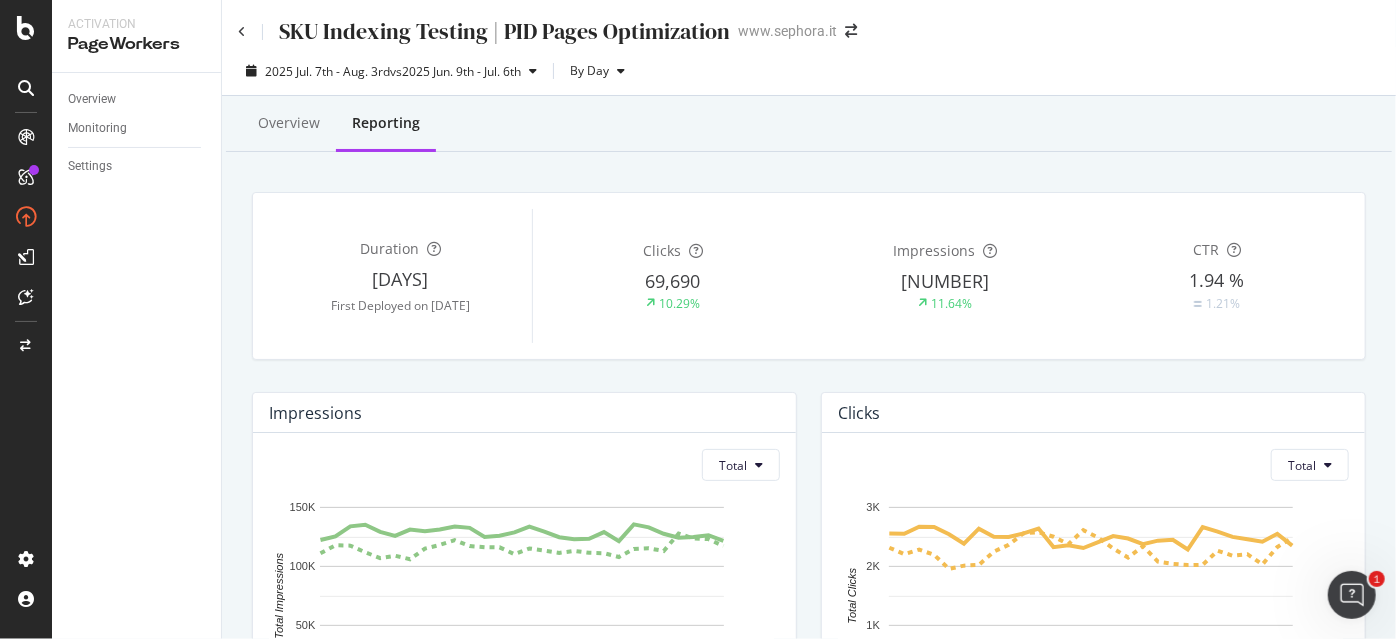 click on "Clicks [NUMBER] [PERCENT]" at bounding box center (673, 276) 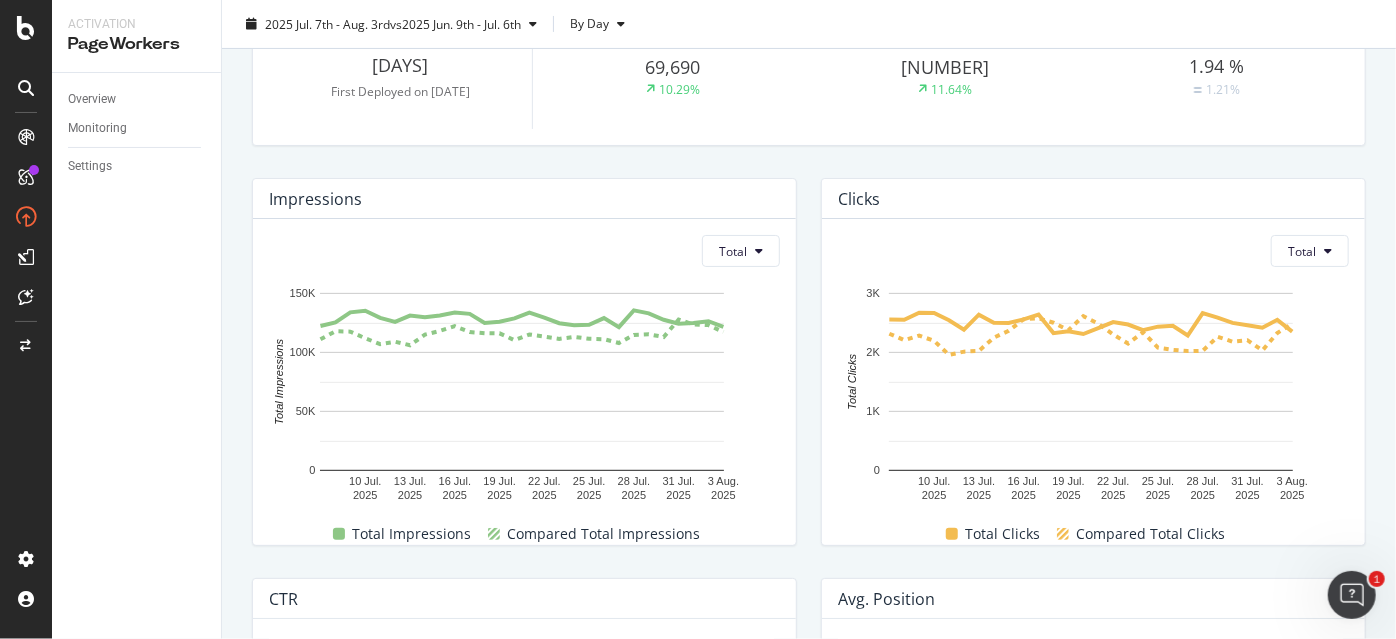 scroll, scrollTop: 272, scrollLeft: 0, axis: vertical 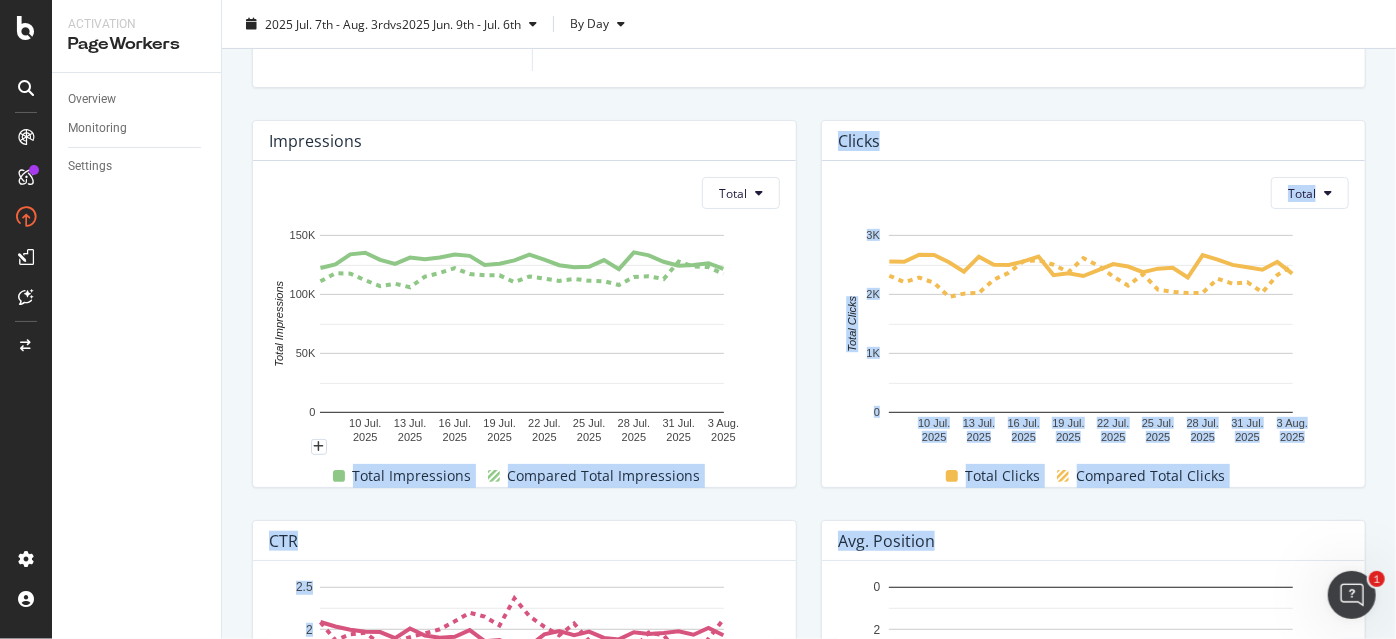 drag, startPoint x: 440, startPoint y: 477, endPoint x: 1198, endPoint y: 543, distance: 760.8679 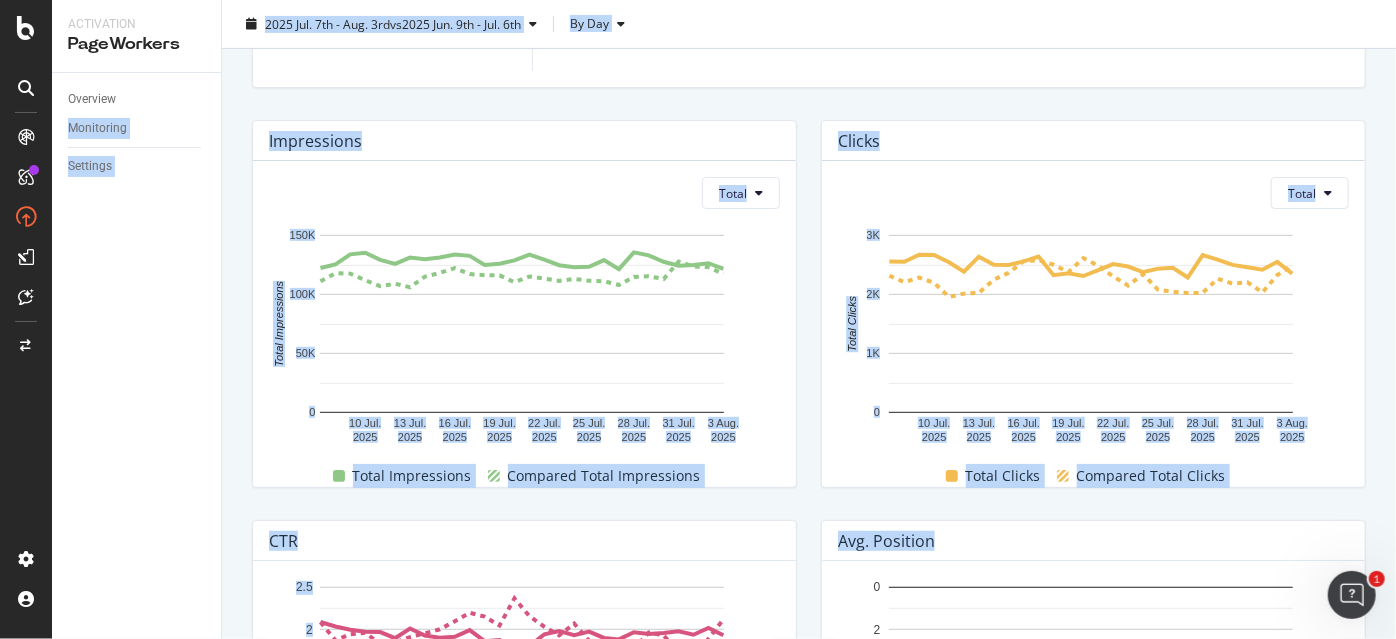 drag, startPoint x: 1161, startPoint y: 518, endPoint x: 214, endPoint y: 105, distance: 1033.1399 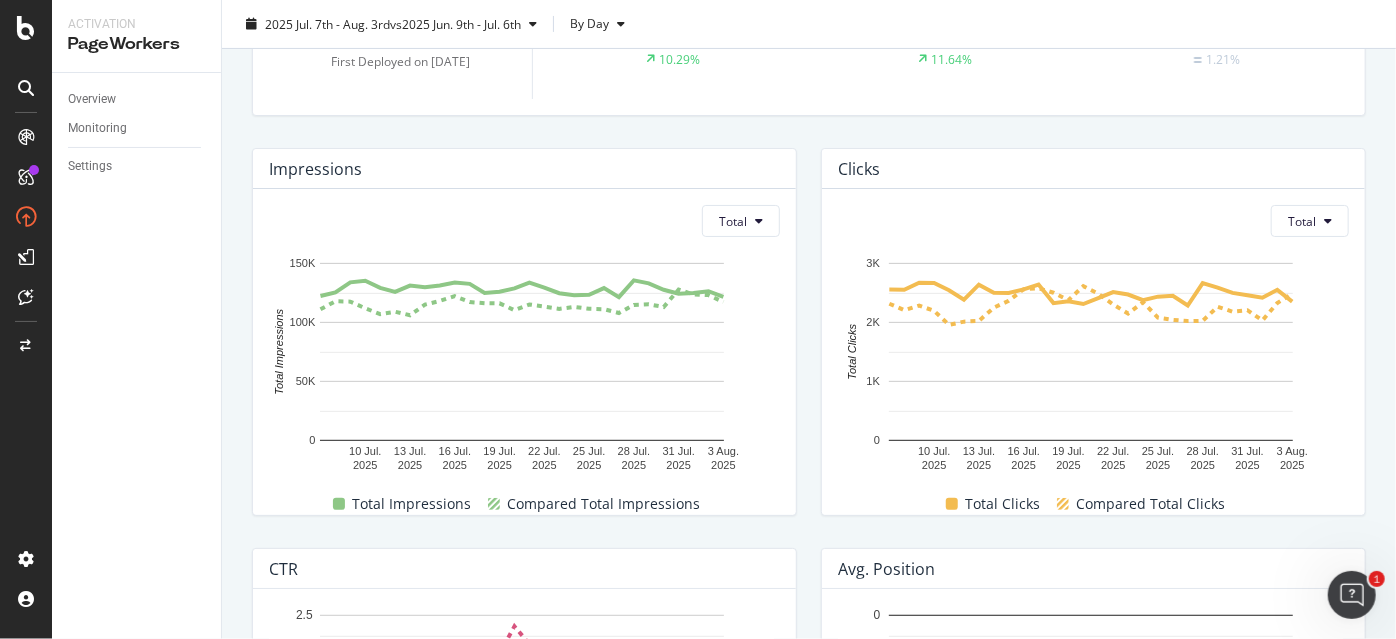 scroll, scrollTop: 272, scrollLeft: 0, axis: vertical 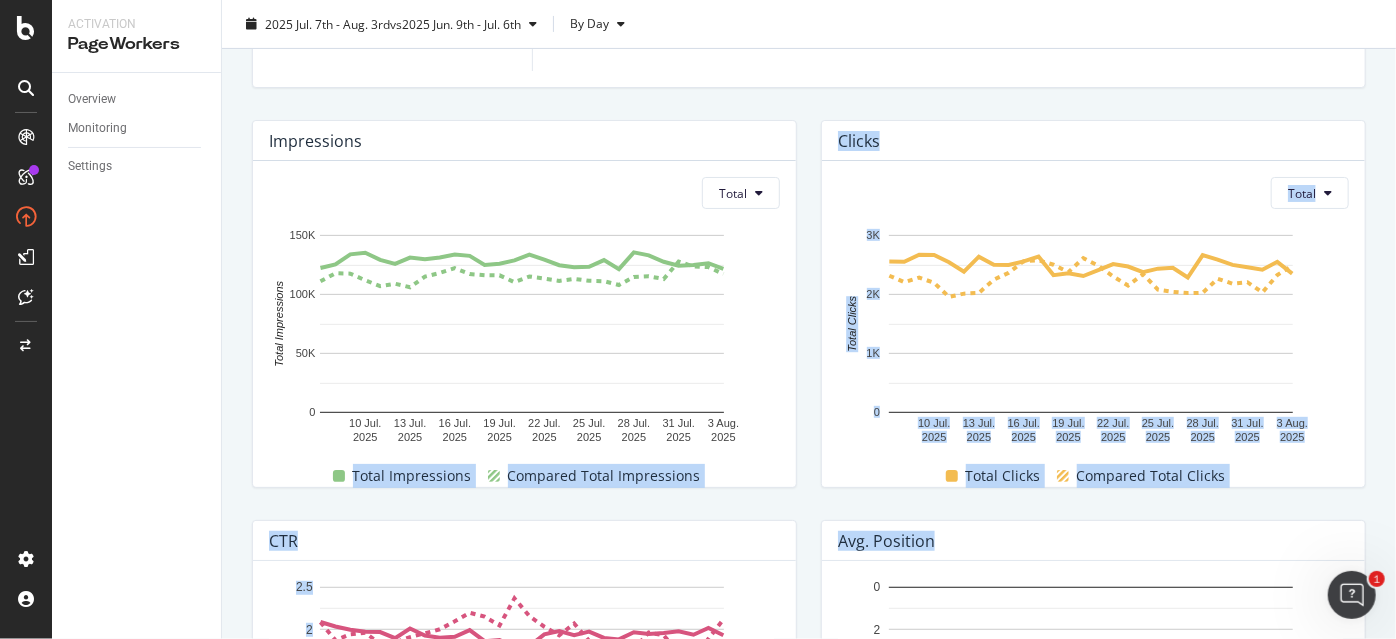 drag, startPoint x: 266, startPoint y: 461, endPoint x: 1196, endPoint y: 562, distance: 935.4683 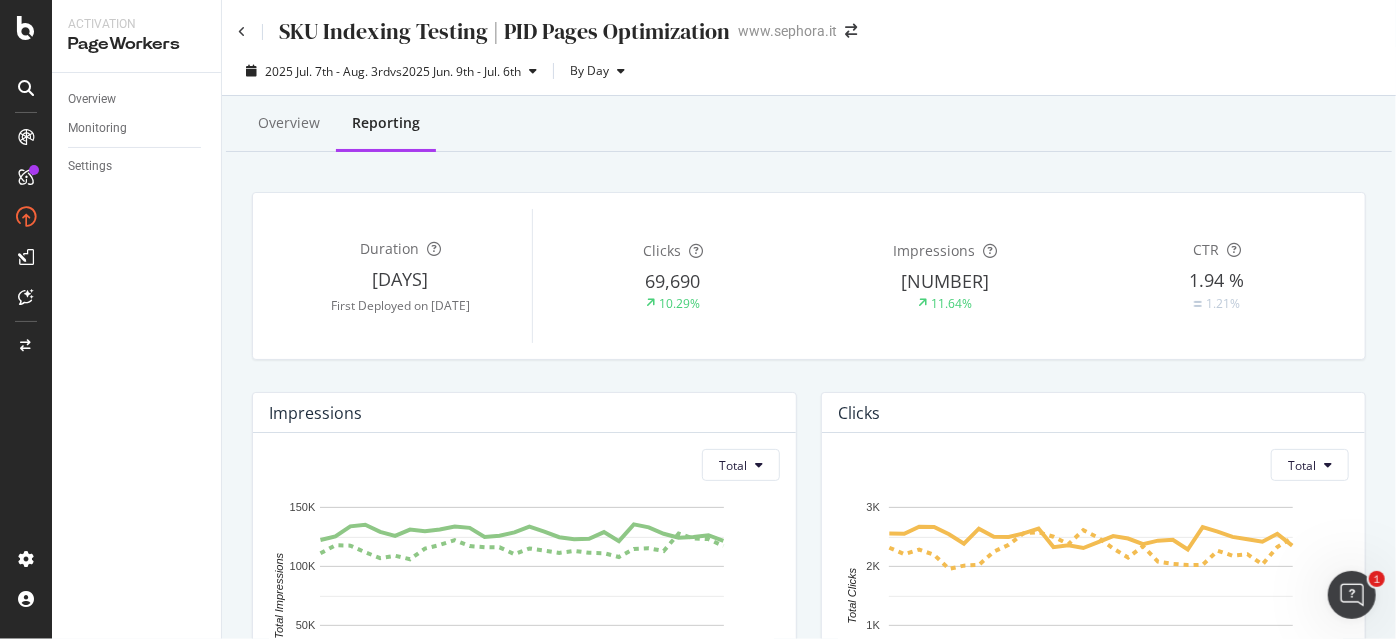 scroll, scrollTop: 0, scrollLeft: 0, axis: both 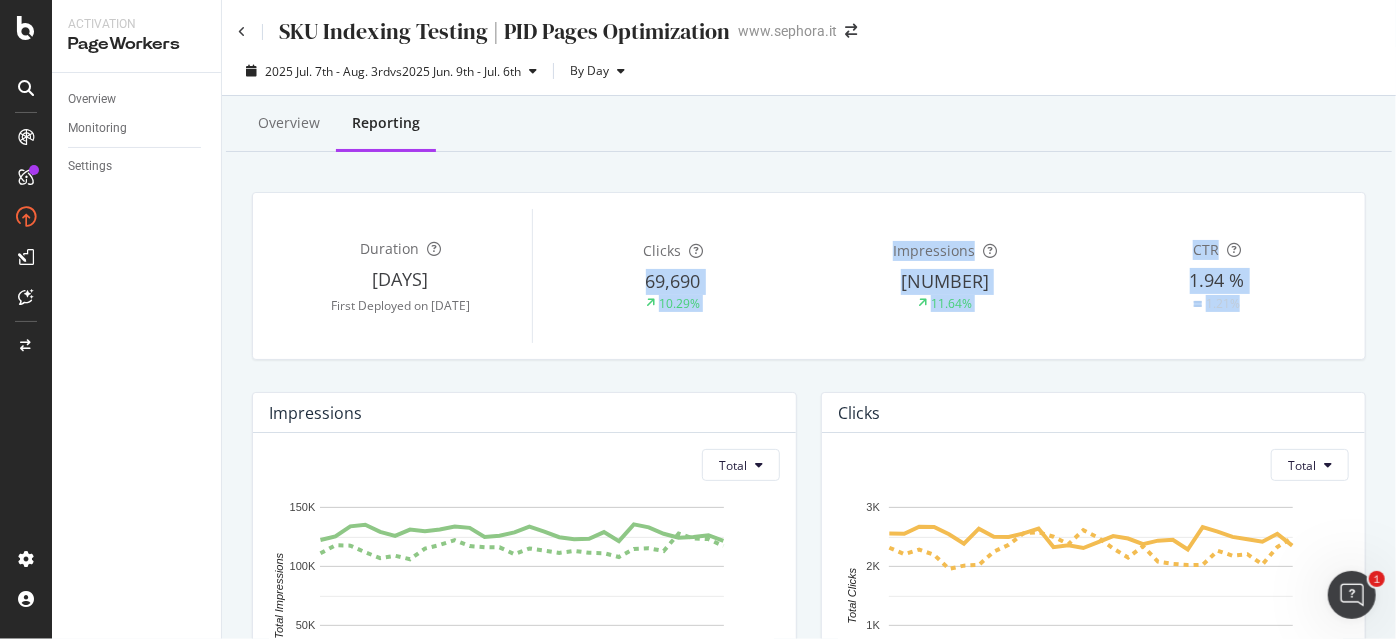 drag, startPoint x: 626, startPoint y: 288, endPoint x: 1269, endPoint y: 329, distance: 644.30585 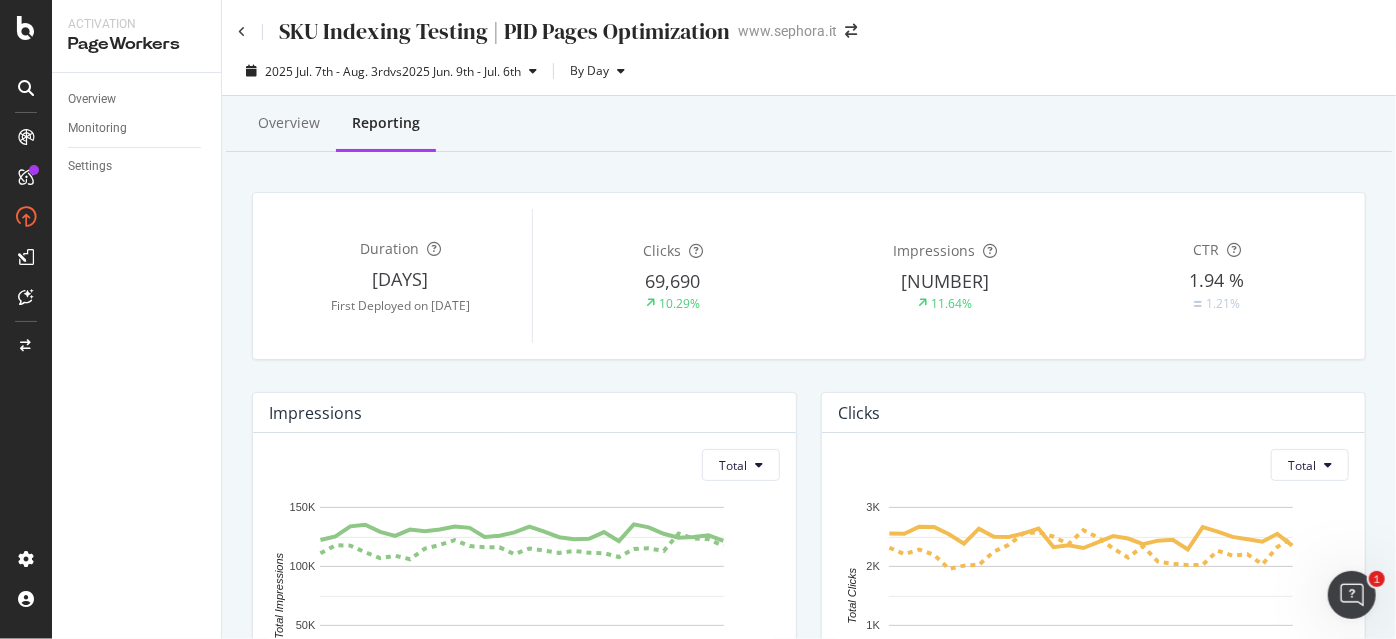 click on "CTR [PERCENT] [PERCENT]" at bounding box center (1217, 276) 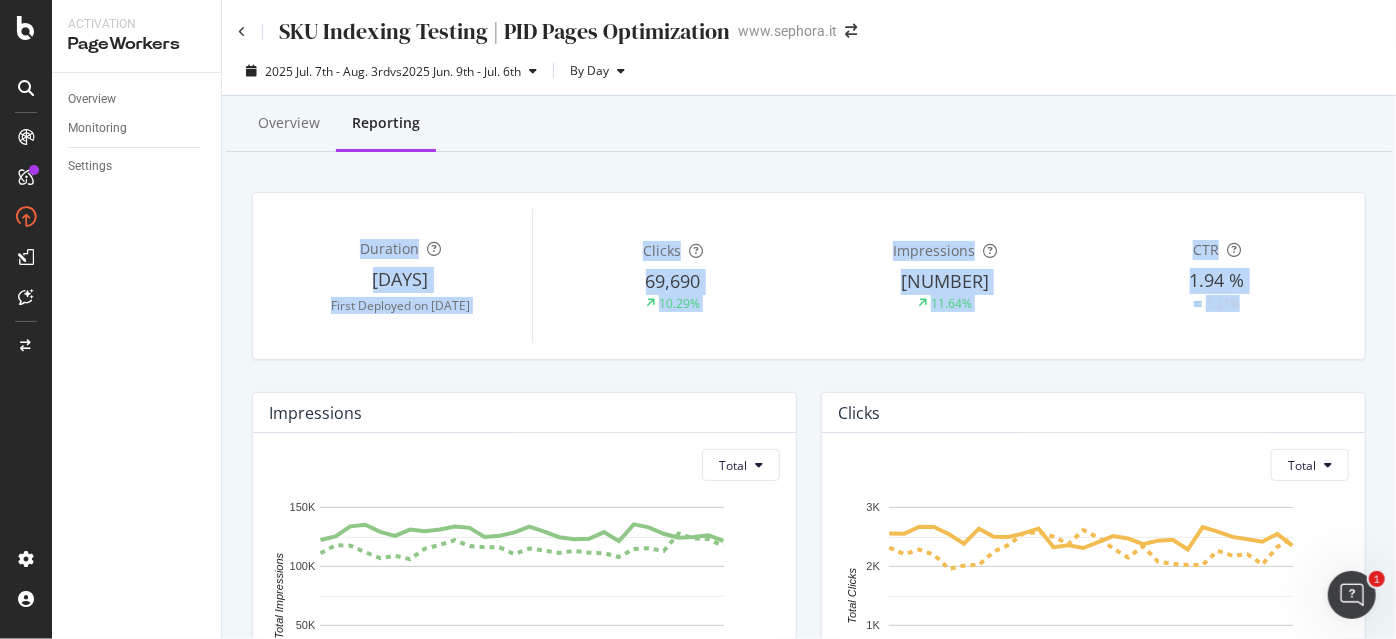 drag, startPoint x: 1261, startPoint y: 309, endPoint x: 258, endPoint y: 244, distance: 1005.104 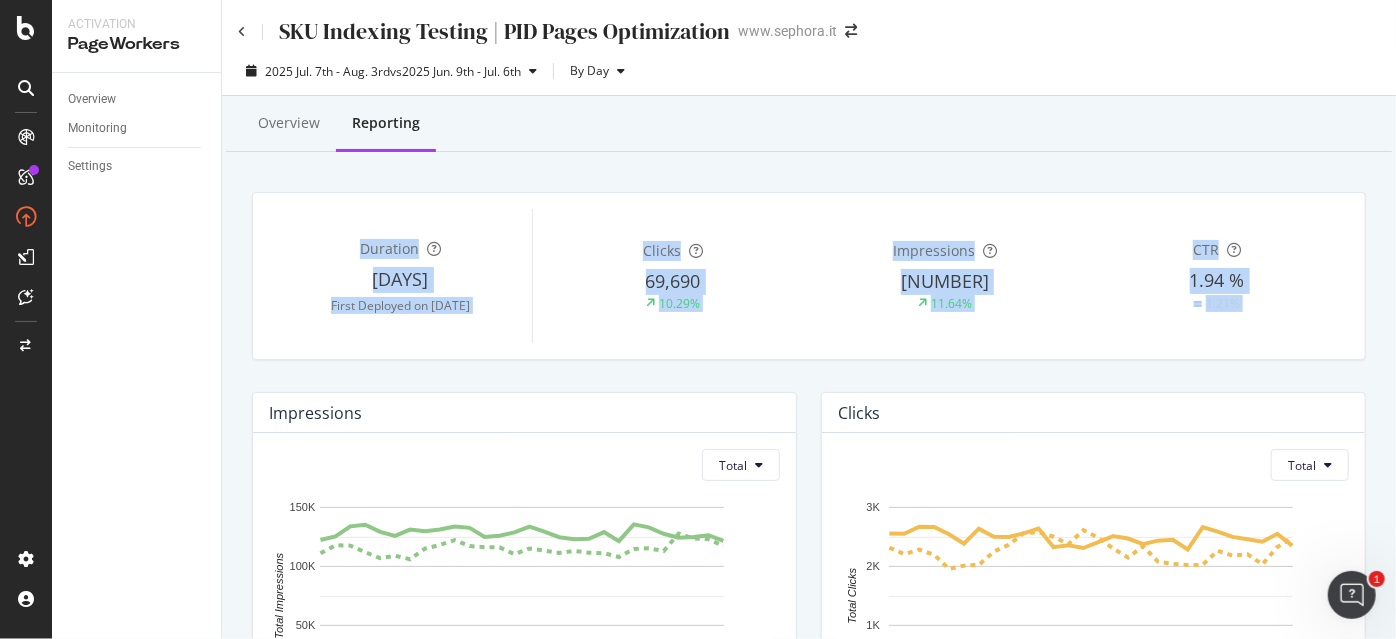 drag, startPoint x: 258, startPoint y: 244, endPoint x: 1272, endPoint y: 337, distance: 1018.25586 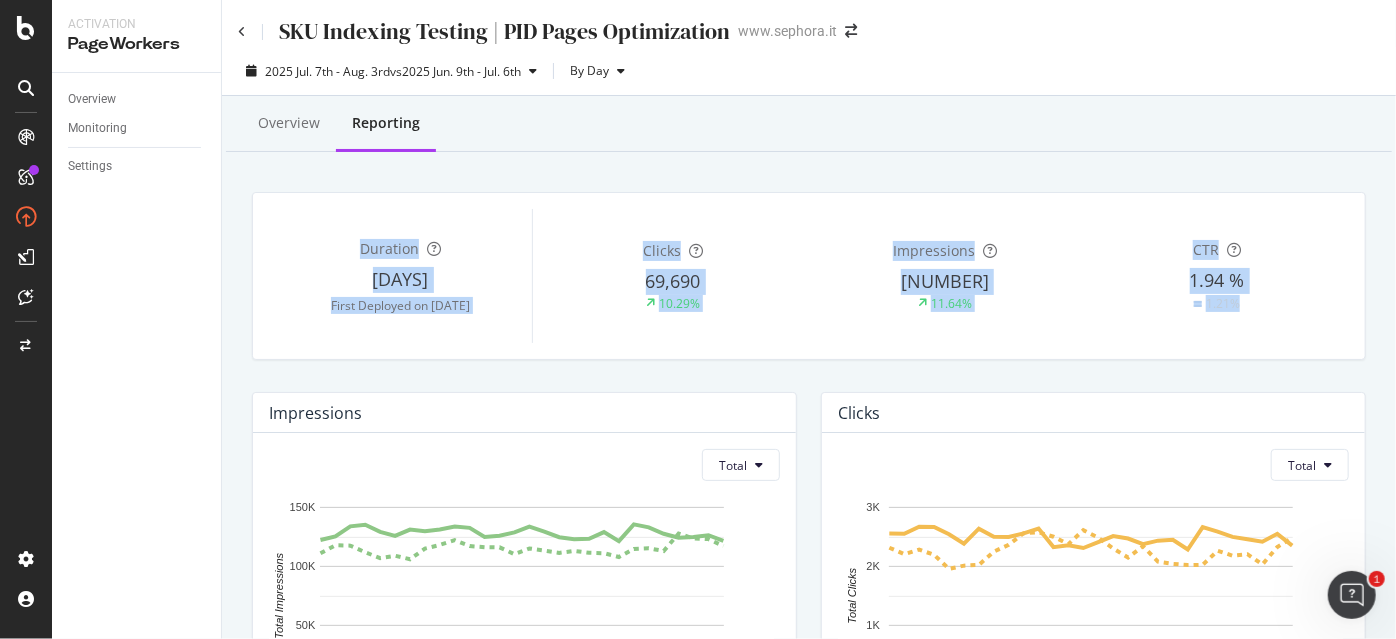 drag, startPoint x: 1264, startPoint y: 322, endPoint x: 273, endPoint y: 204, distance: 998.0005 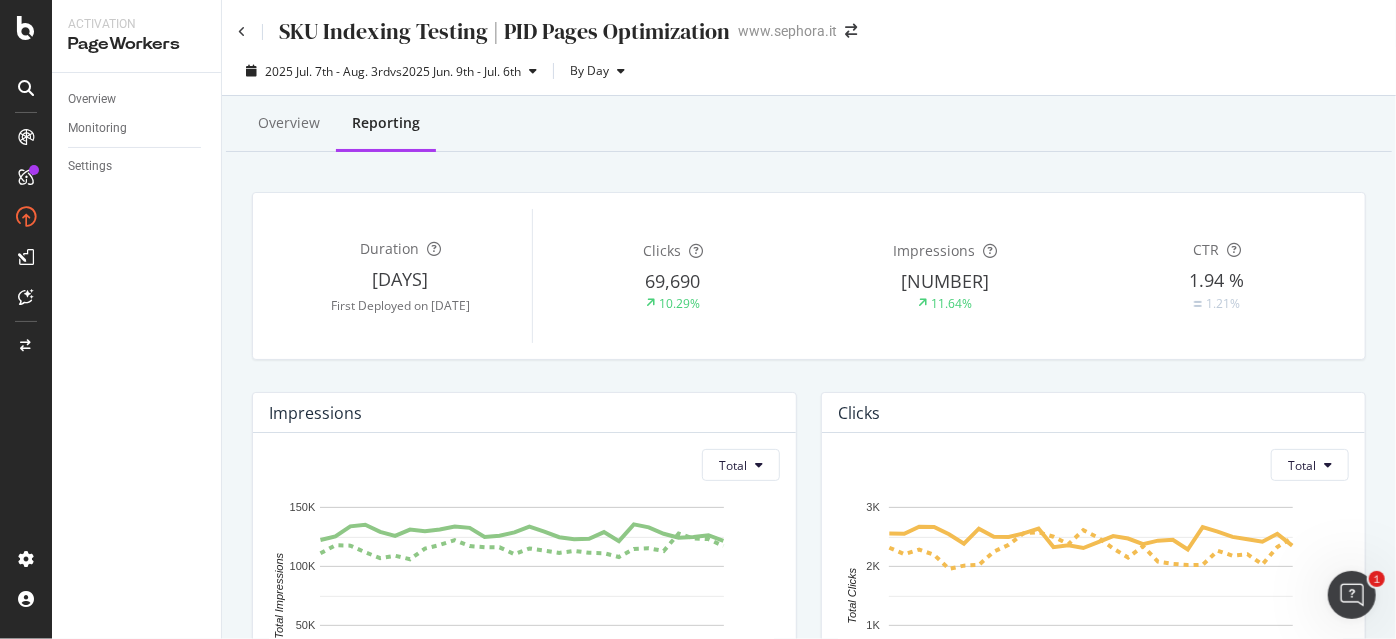 click on "1.94 %" at bounding box center (1217, 280) 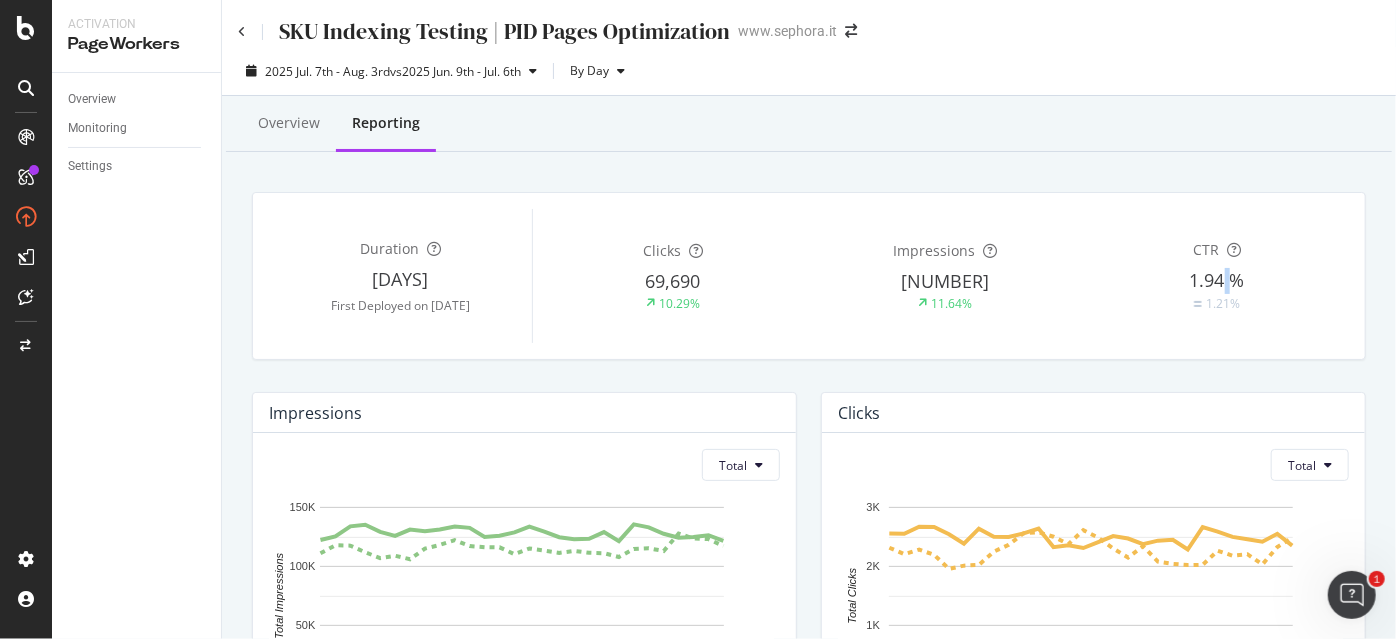 click on "1.94 %" at bounding box center (1217, 280) 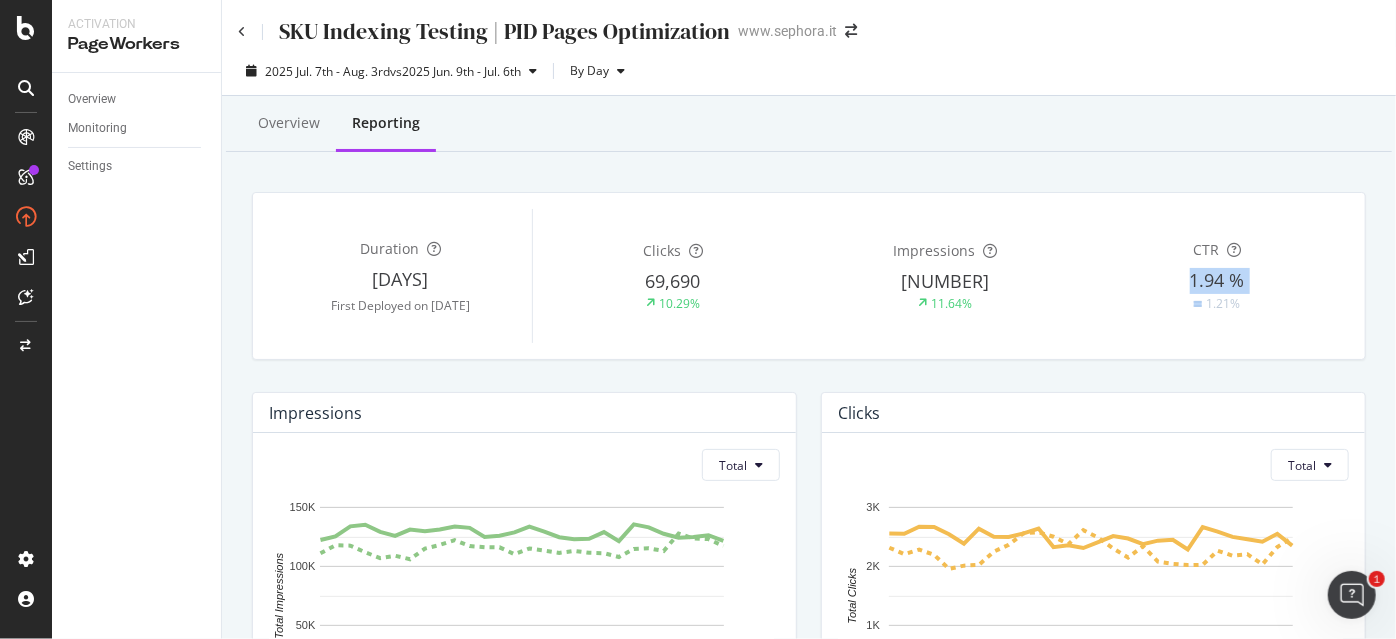 click on "1.94 %" at bounding box center (1217, 280) 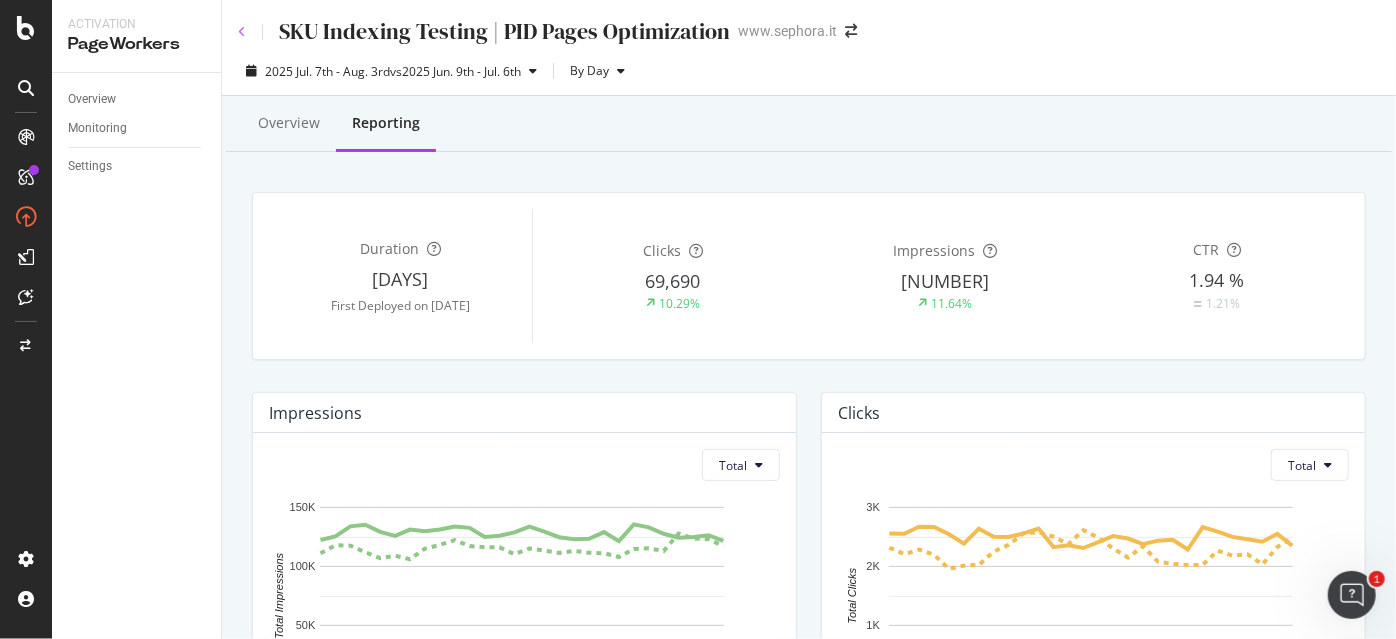 click at bounding box center [242, 32] 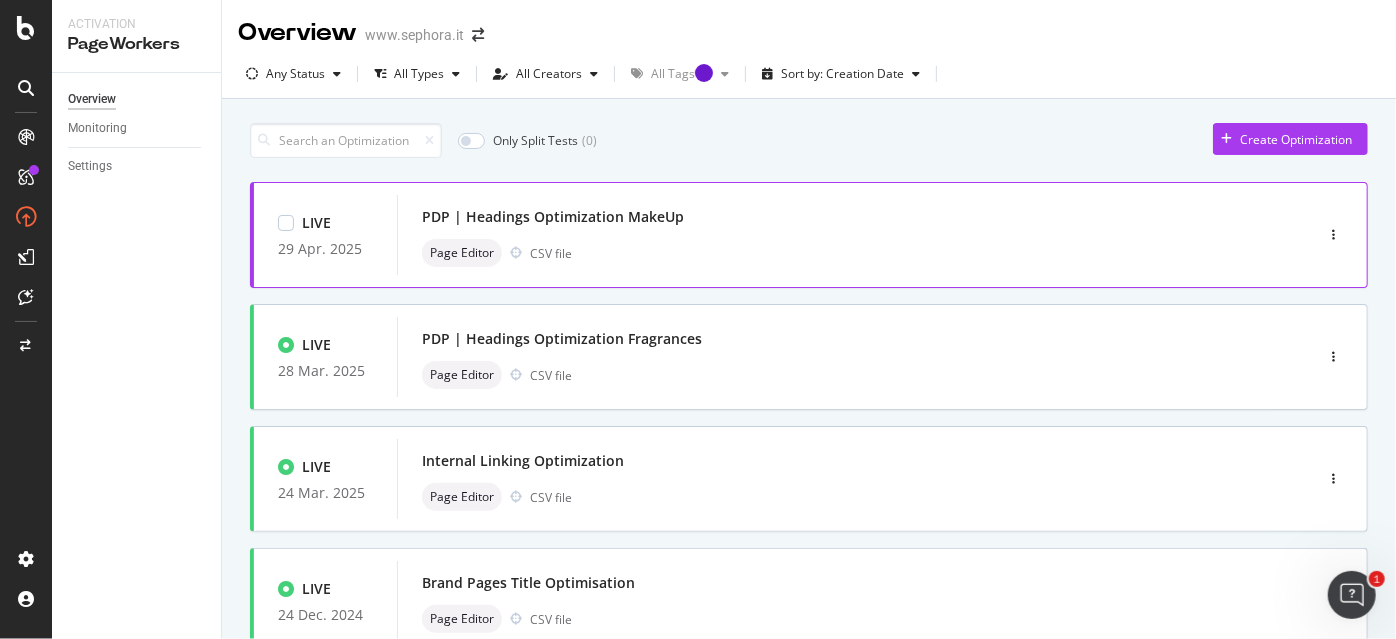 drag, startPoint x: 664, startPoint y: 228, endPoint x: 629, endPoint y: 219, distance: 36.138622 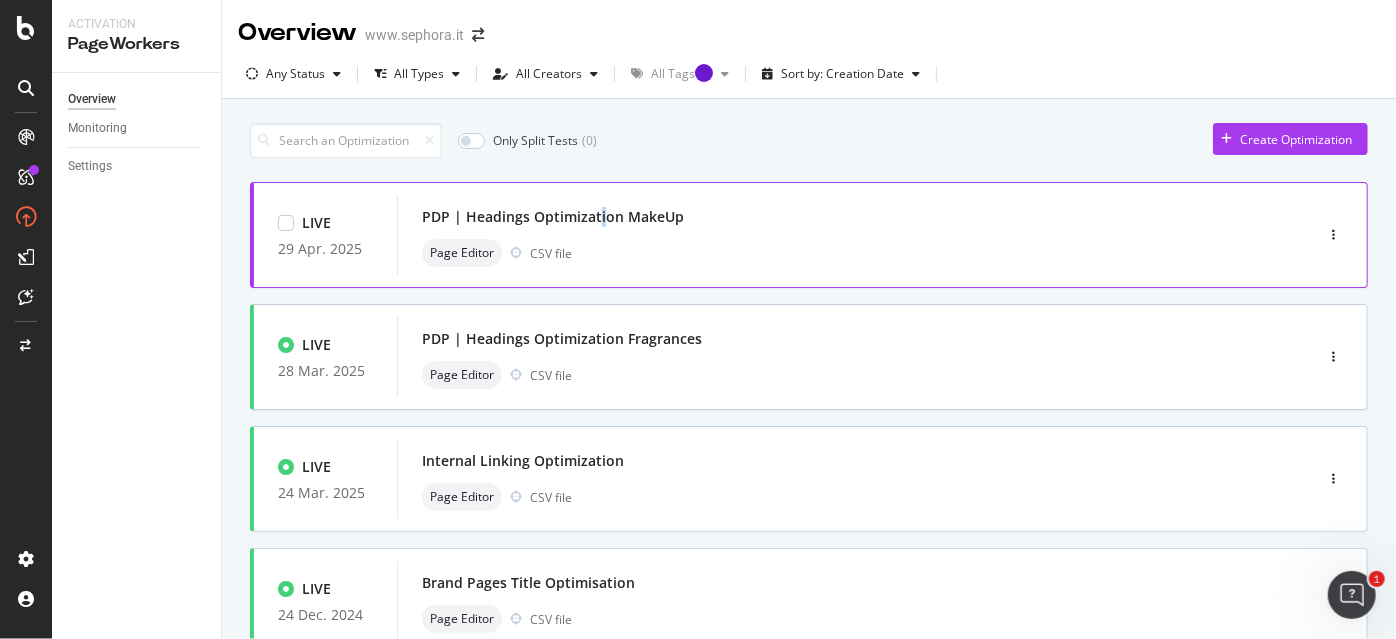 drag, startPoint x: 629, startPoint y: 219, endPoint x: 599, endPoint y: 218, distance: 30.016663 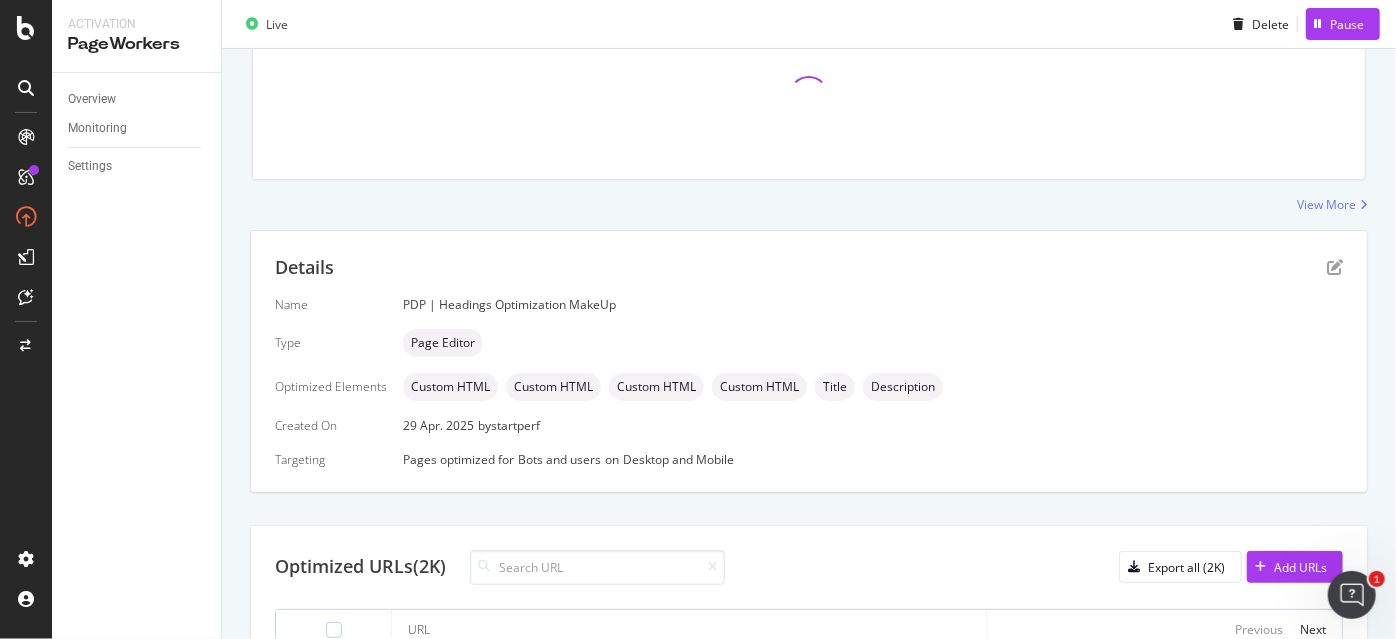 scroll, scrollTop: 188, scrollLeft: 0, axis: vertical 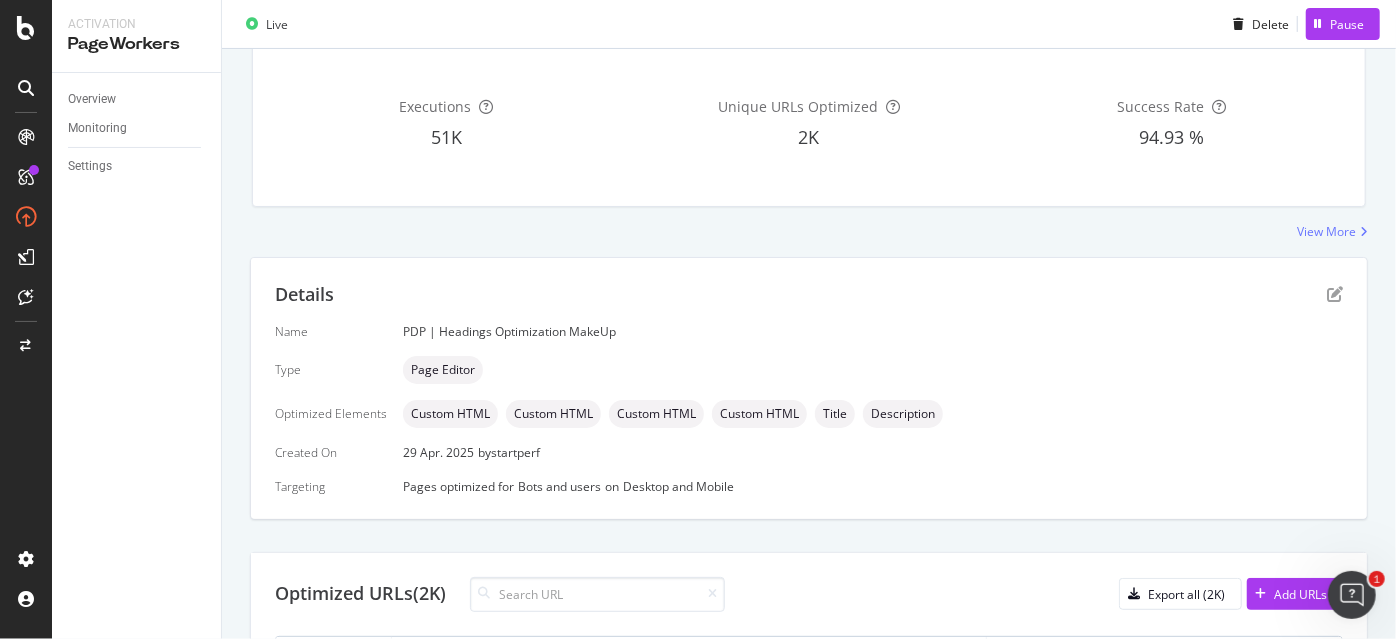 click on "PDP | Headings Optimization MakeUp" at bounding box center [873, 331] 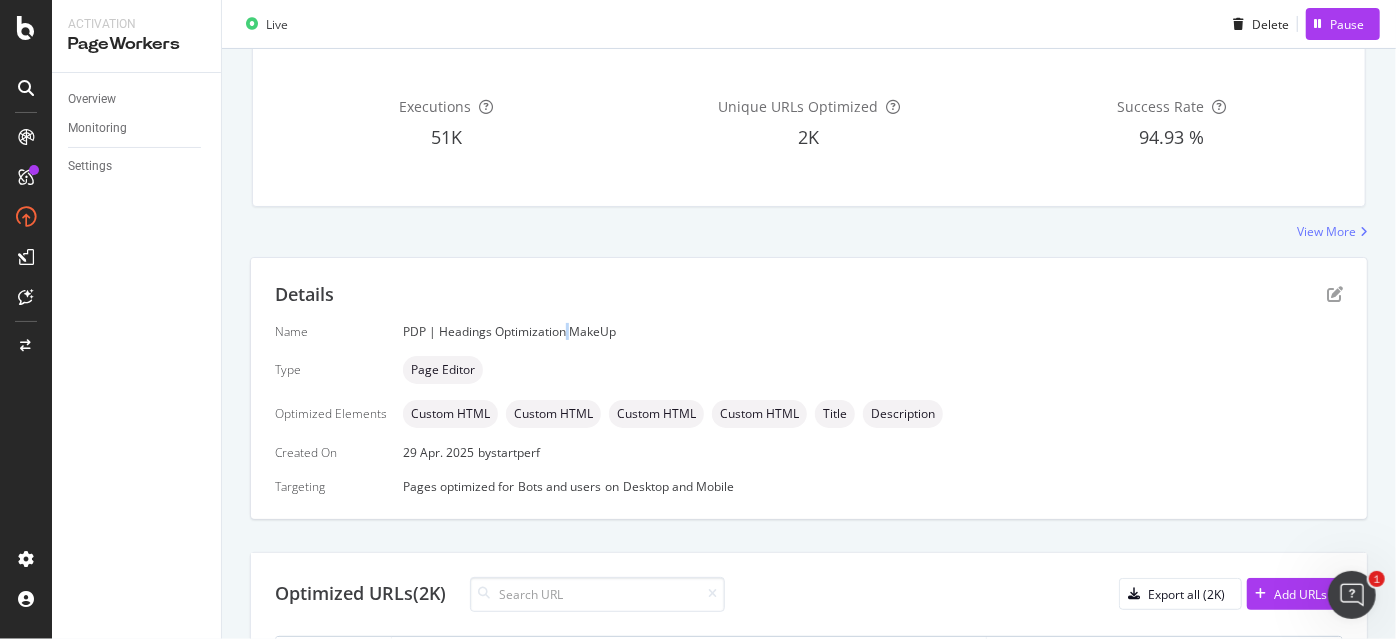 click on "PDP | Headings Optimization MakeUp" at bounding box center [873, 331] 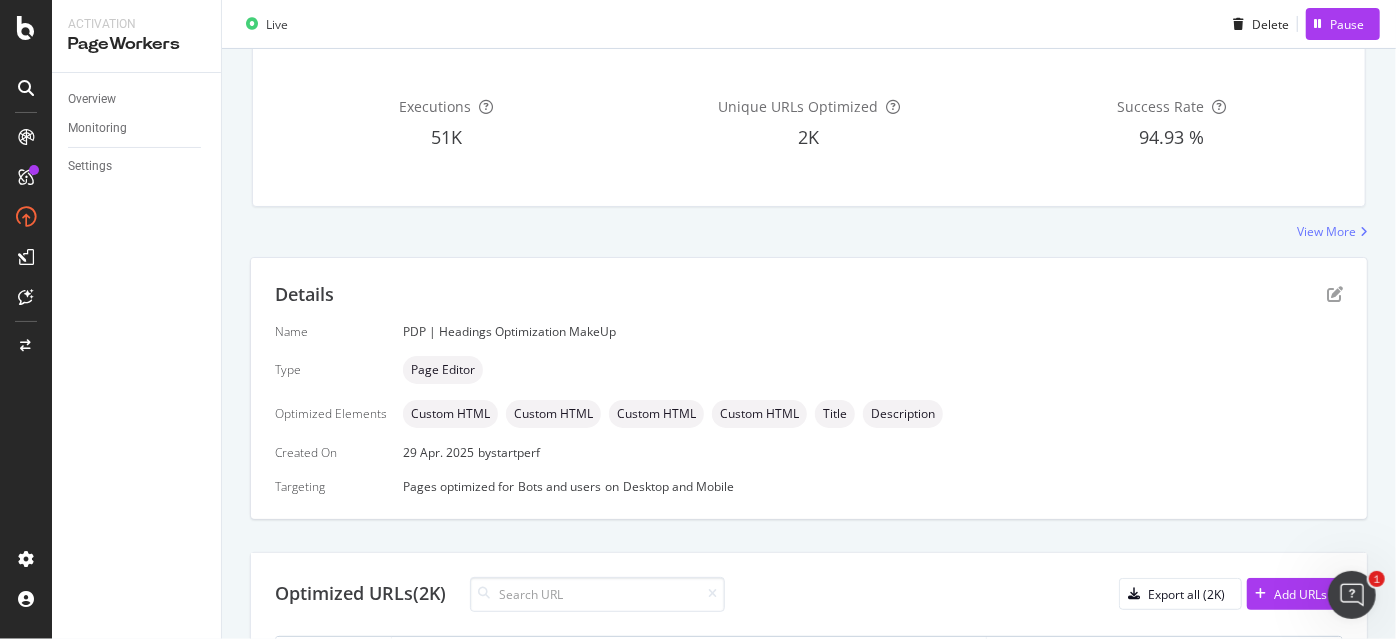 click on "PDP | Headings Optimization MakeUp" at bounding box center [873, 331] 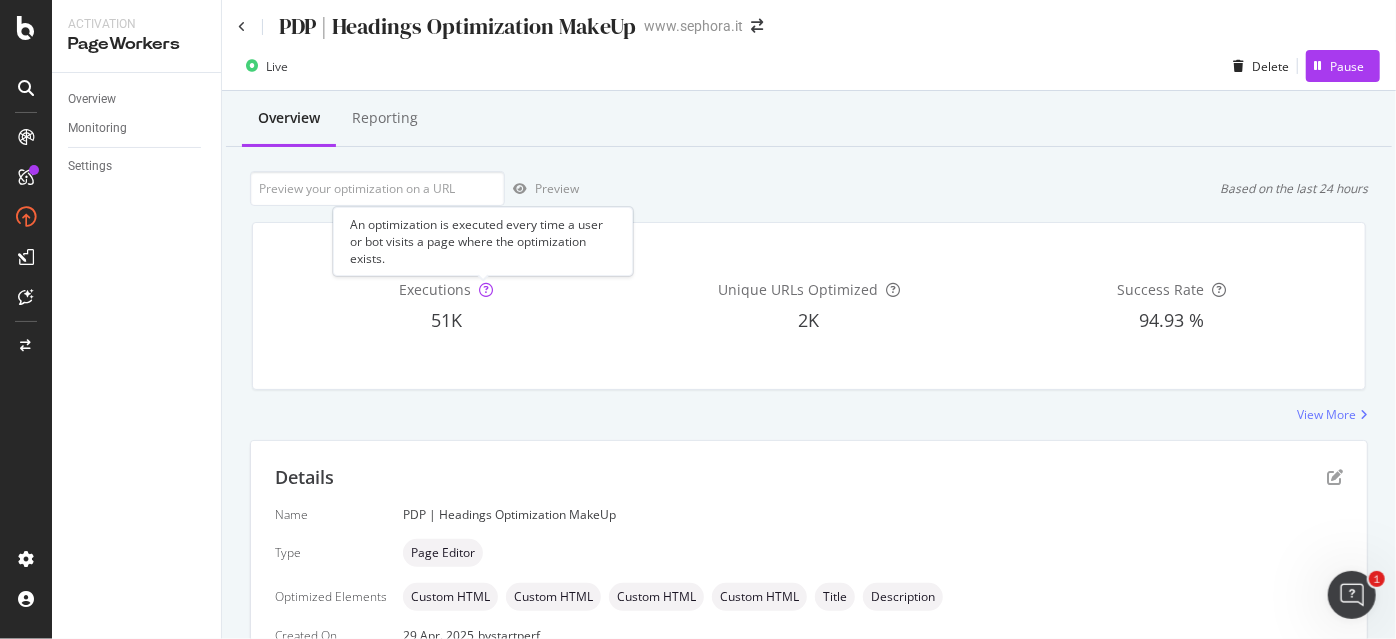 scroll, scrollTop: 0, scrollLeft: 0, axis: both 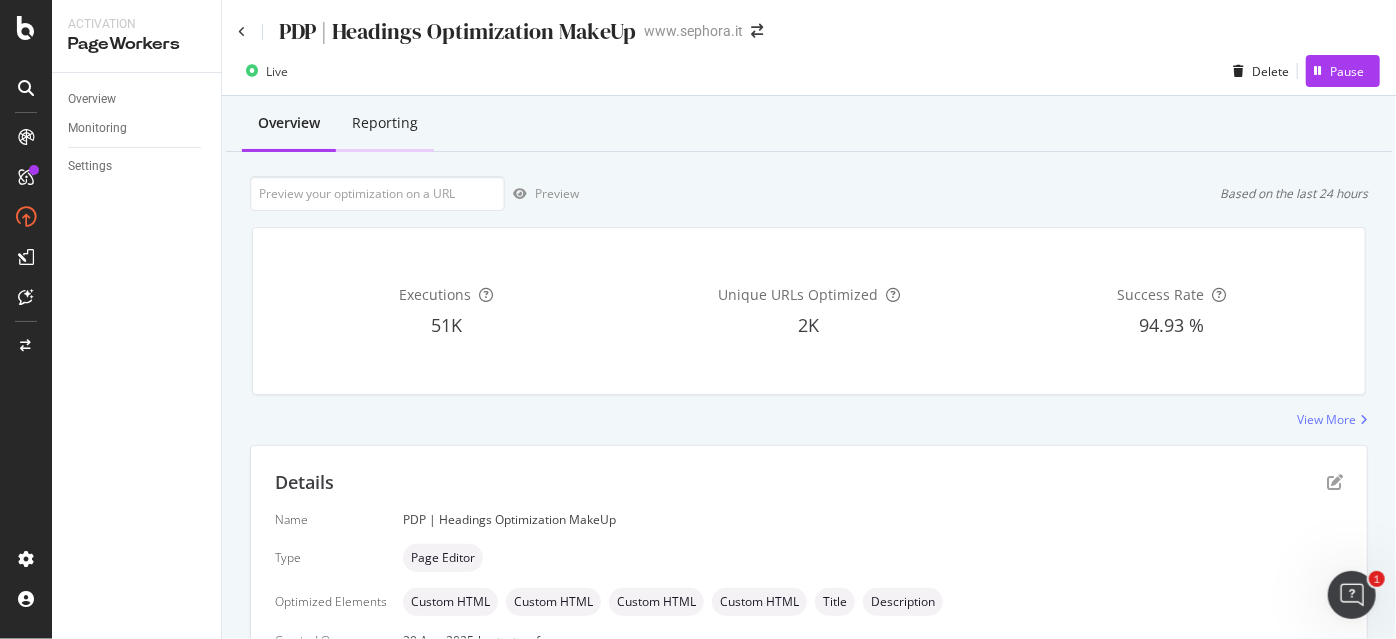 click on "Reporting" at bounding box center [385, 124] 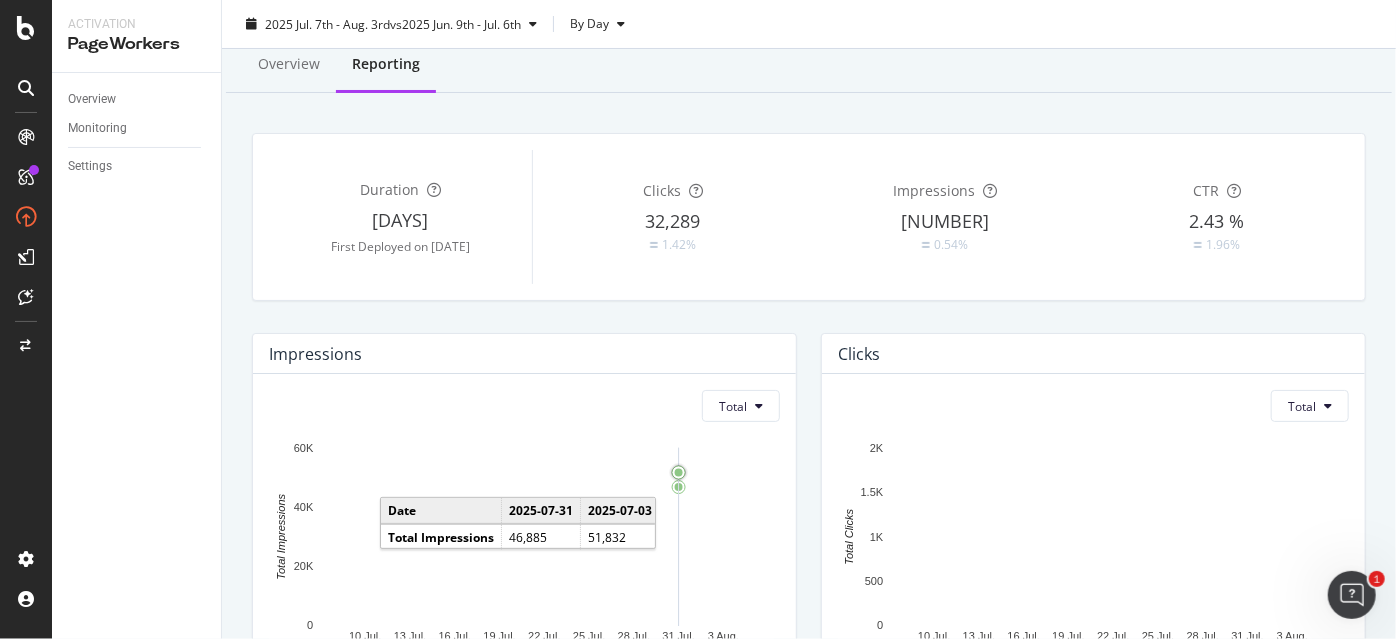 scroll, scrollTop: 0, scrollLeft: 0, axis: both 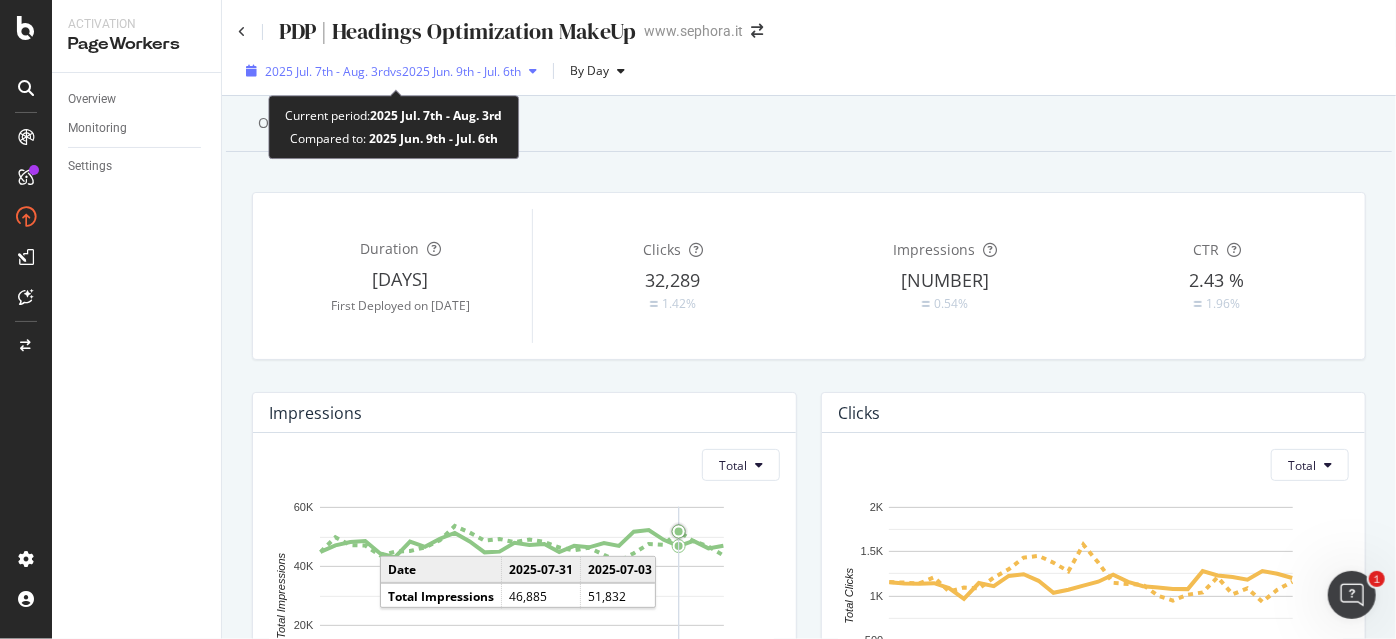 click at bounding box center (533, 71) 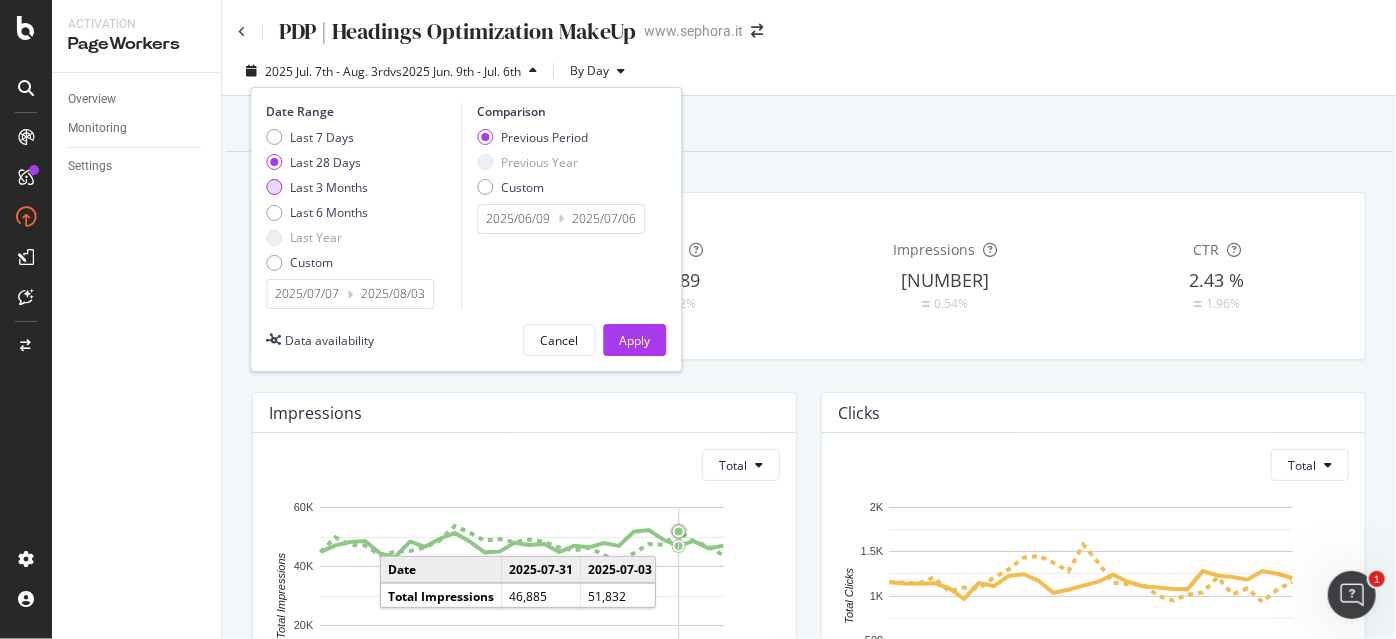 click on "Last 3 Months" at bounding box center [329, 187] 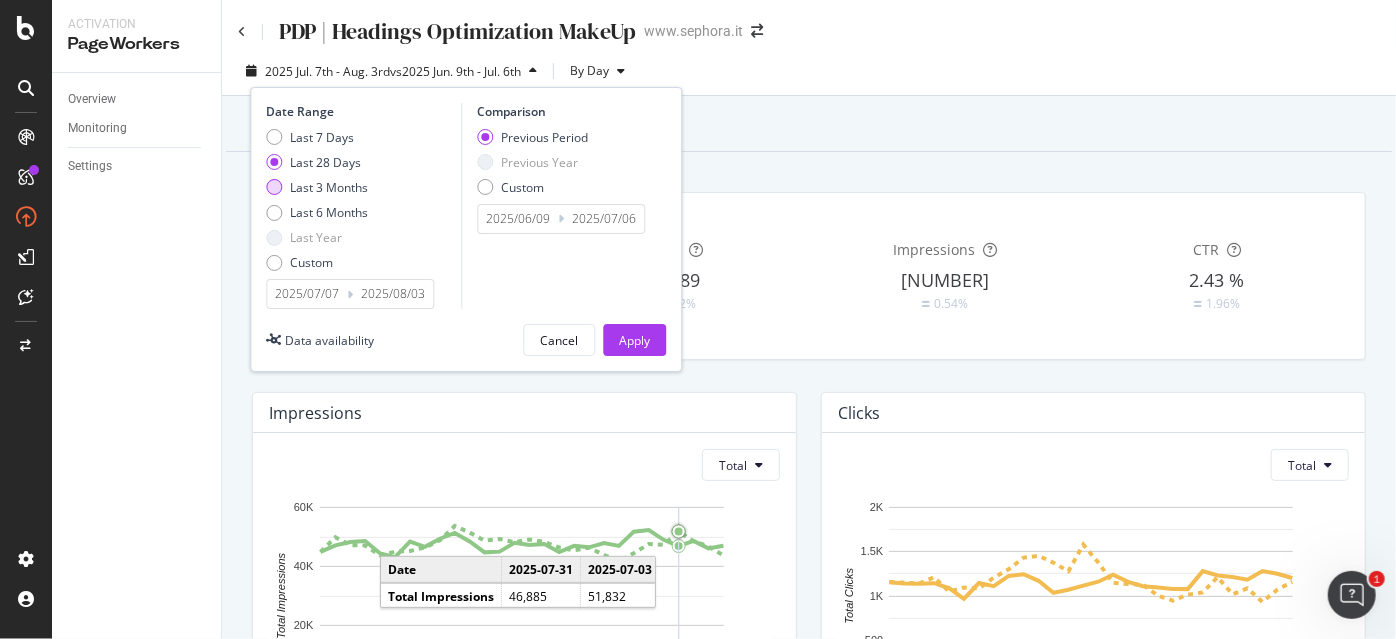 type on "2025/02/01" 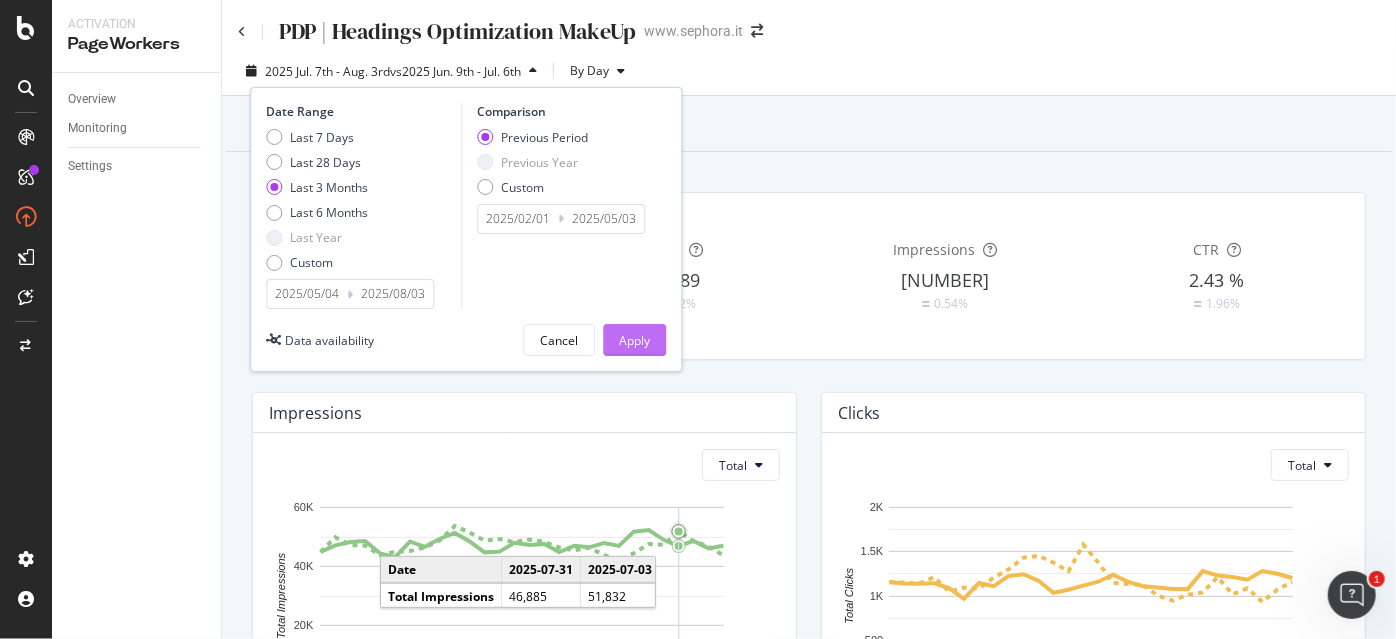 click on "Apply" at bounding box center [634, 340] 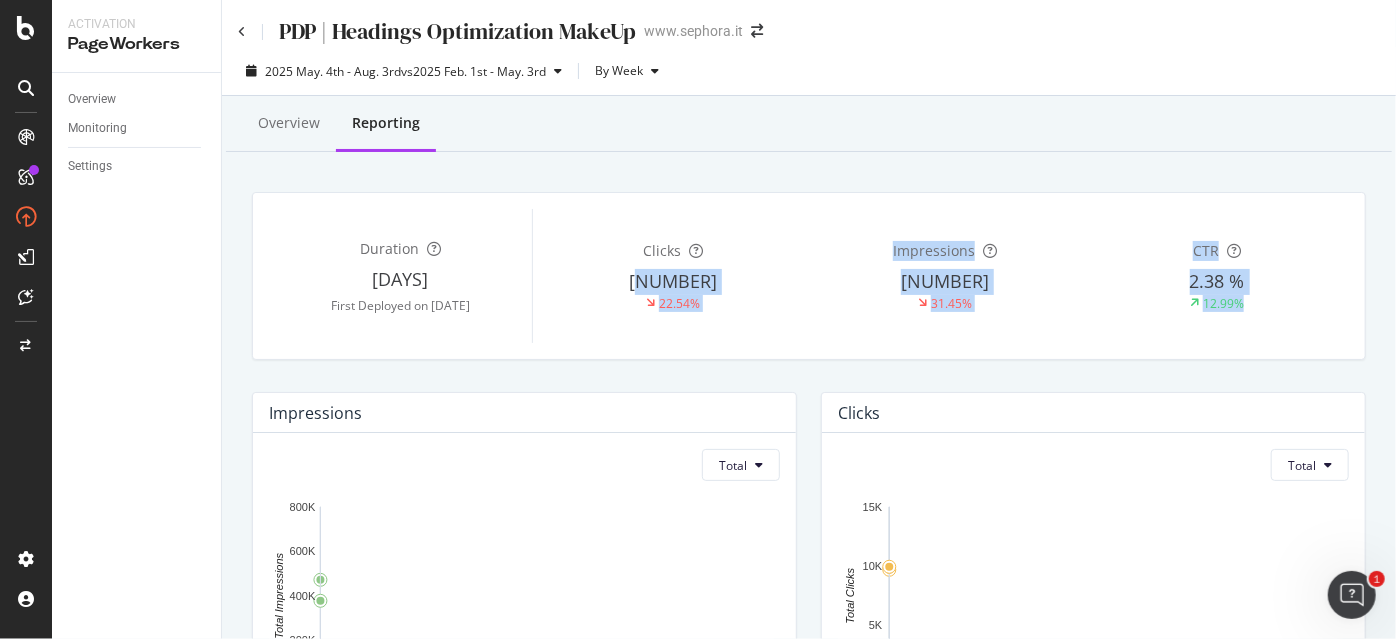 drag, startPoint x: 640, startPoint y: 281, endPoint x: 1256, endPoint y: 313, distance: 616.8306 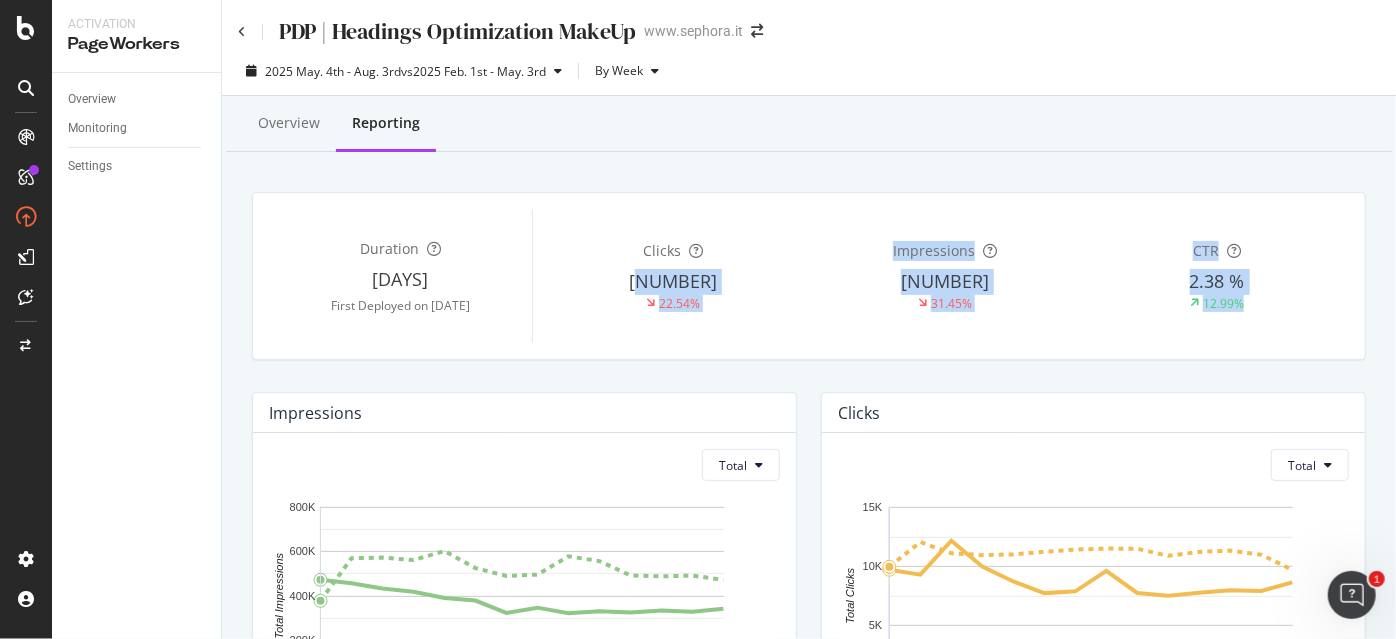 click on "Duration [DAYS] First Deployed on [DATE] Clicks [NUMBER] [PERCENT] Impressions [NUMBER] [PERCENT] CTR [PERCENT] [PERCENT]" at bounding box center [809, 276] 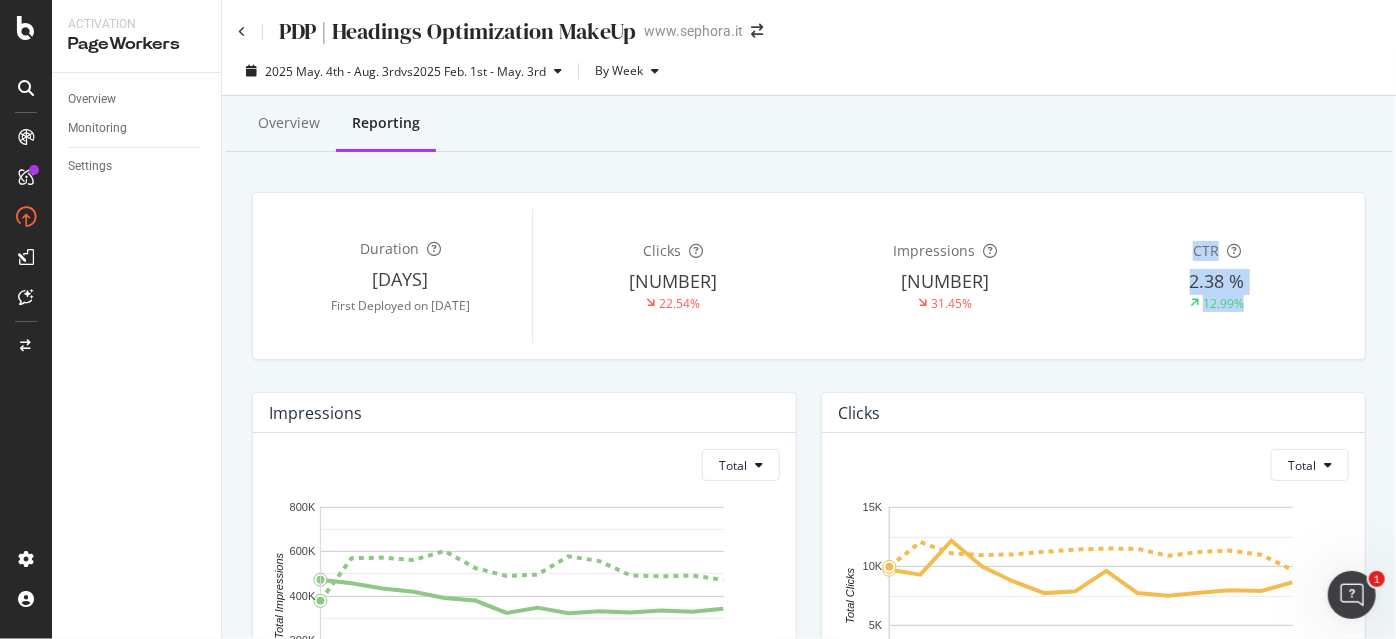 drag, startPoint x: 1283, startPoint y: 311, endPoint x: 1108, endPoint y: 239, distance: 189.23267 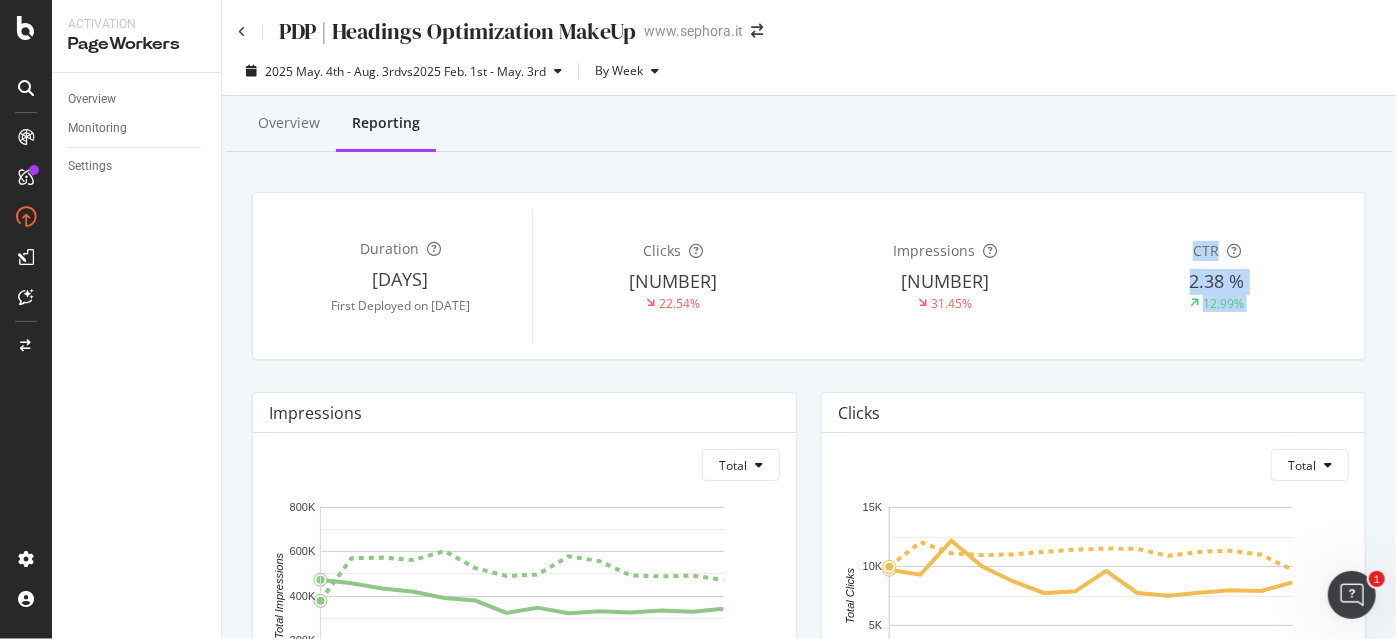 drag, startPoint x: 1108, startPoint y: 239, endPoint x: 1282, endPoint y: 303, distance: 185.39687 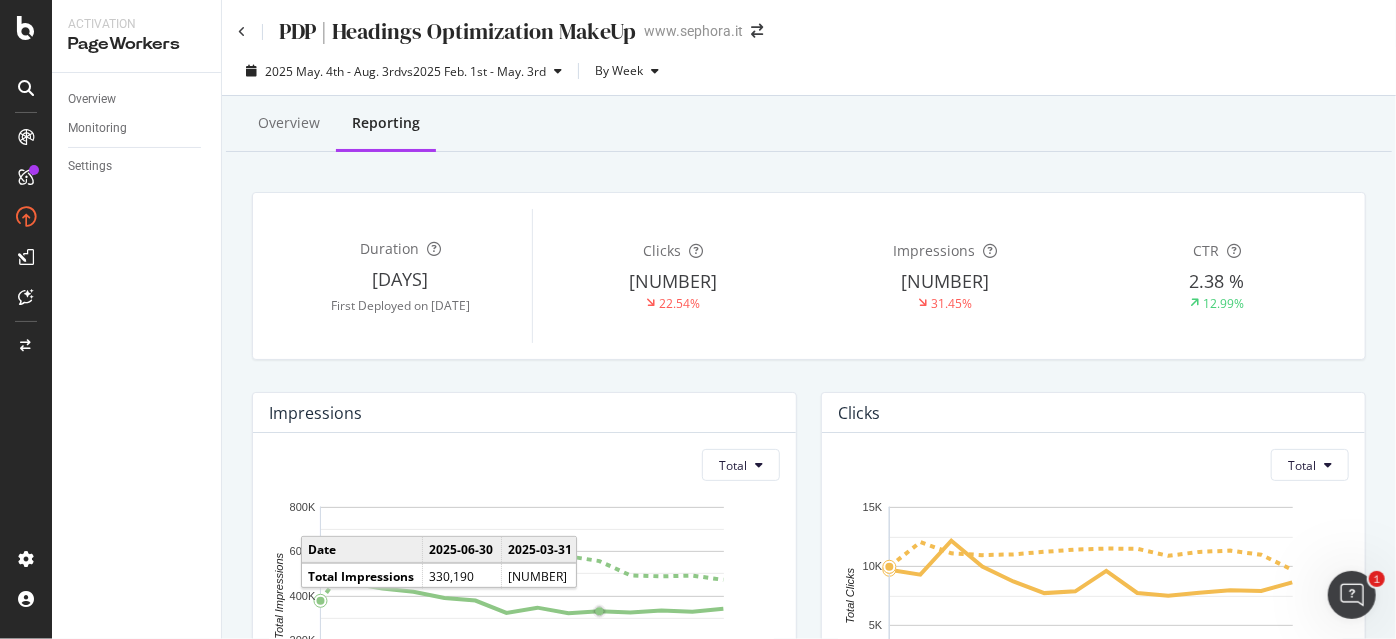 scroll, scrollTop: 0, scrollLeft: 0, axis: both 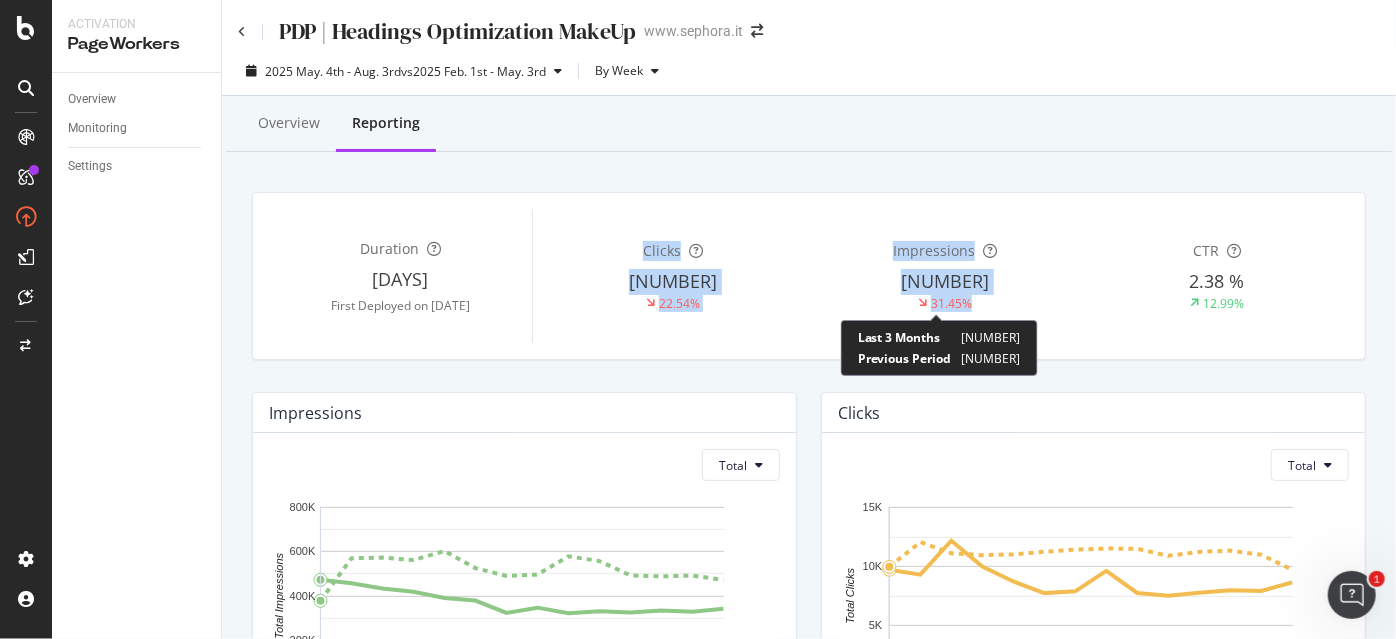 drag, startPoint x: 980, startPoint y: 303, endPoint x: 612, endPoint y: 234, distance: 374.41287 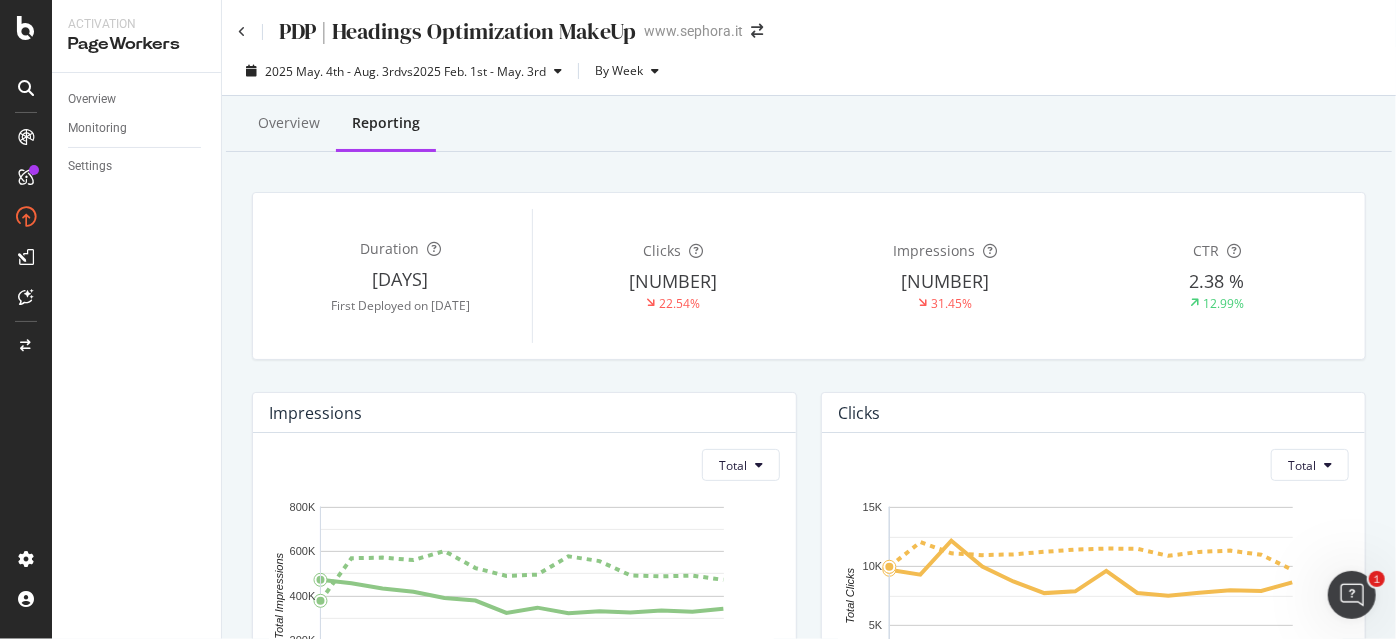 click on "Duration [DAYS] First Deployed on [DATE] Clicks [NUMBER] [PERCENT] Impressions [NUMBER] [PERCENT] CTR [PERCENT] [PERCENT]" at bounding box center [809, 276] 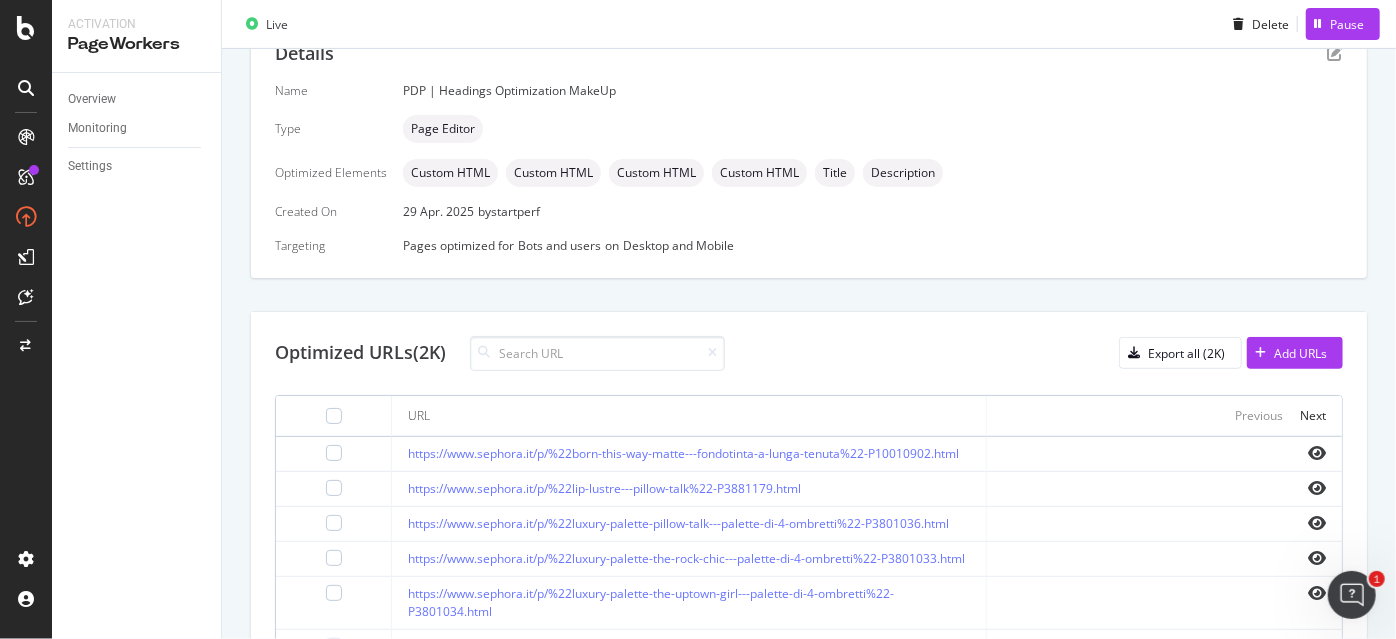 scroll, scrollTop: 188, scrollLeft: 0, axis: vertical 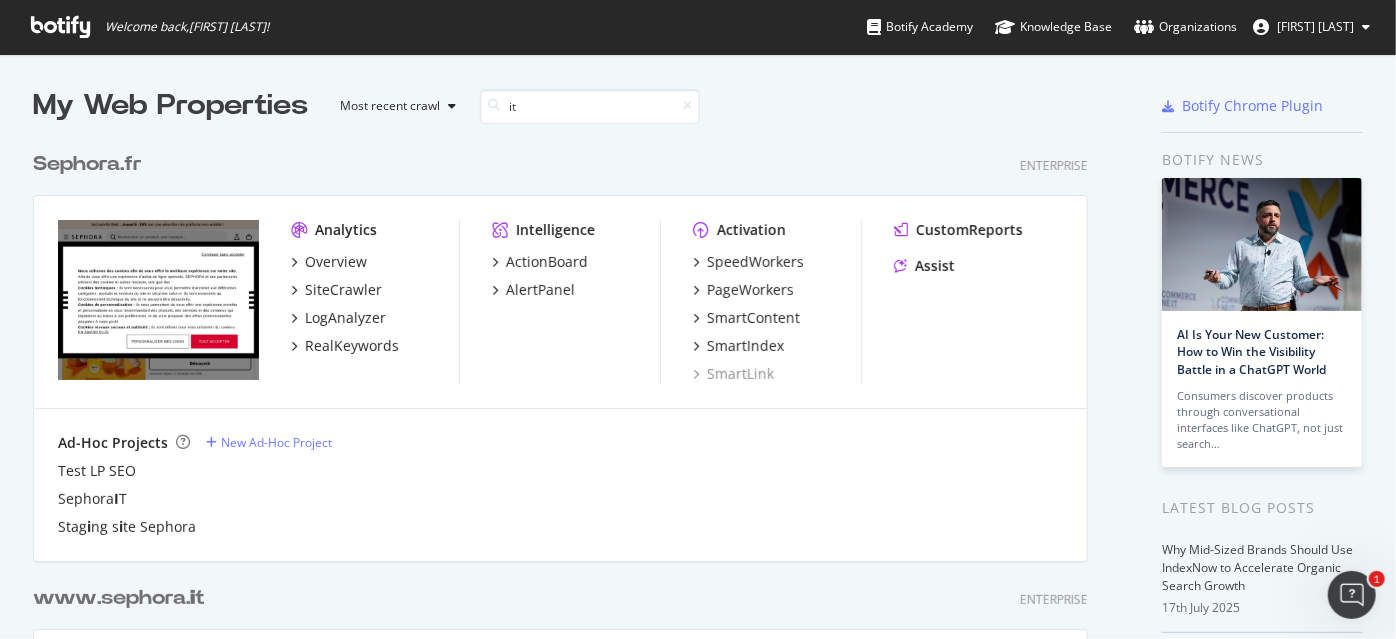 type on "it" 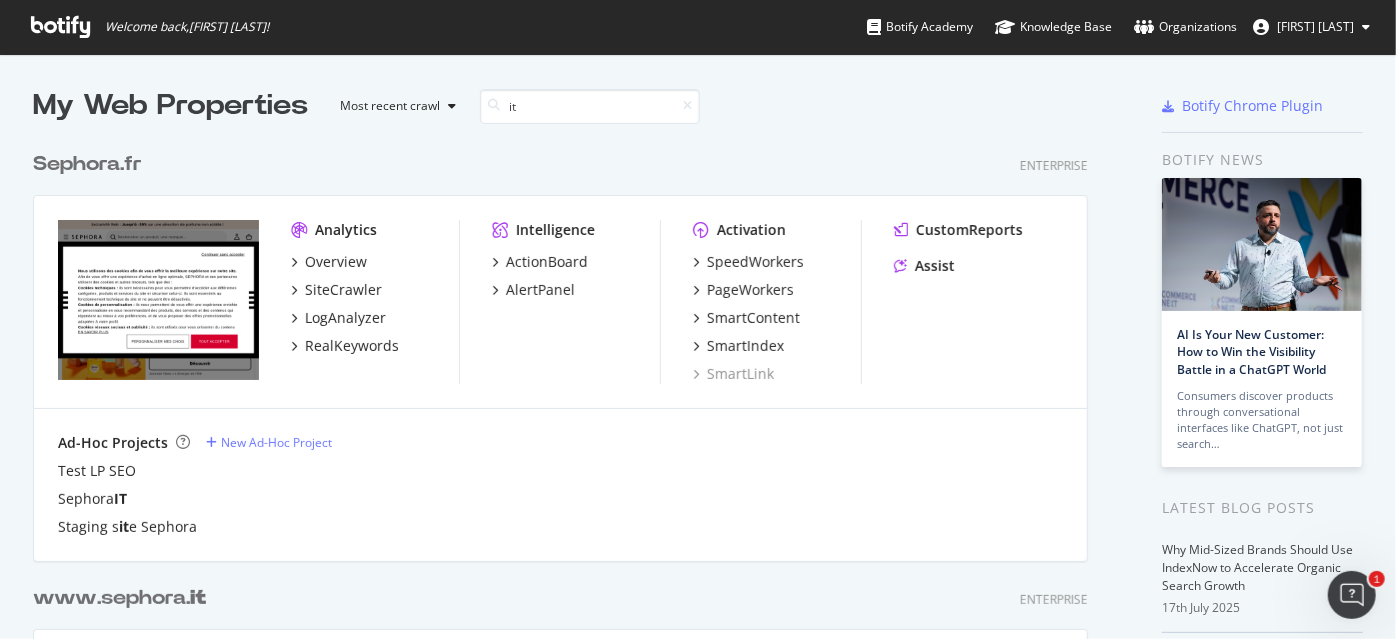 scroll, scrollTop: 402, scrollLeft: 0, axis: vertical 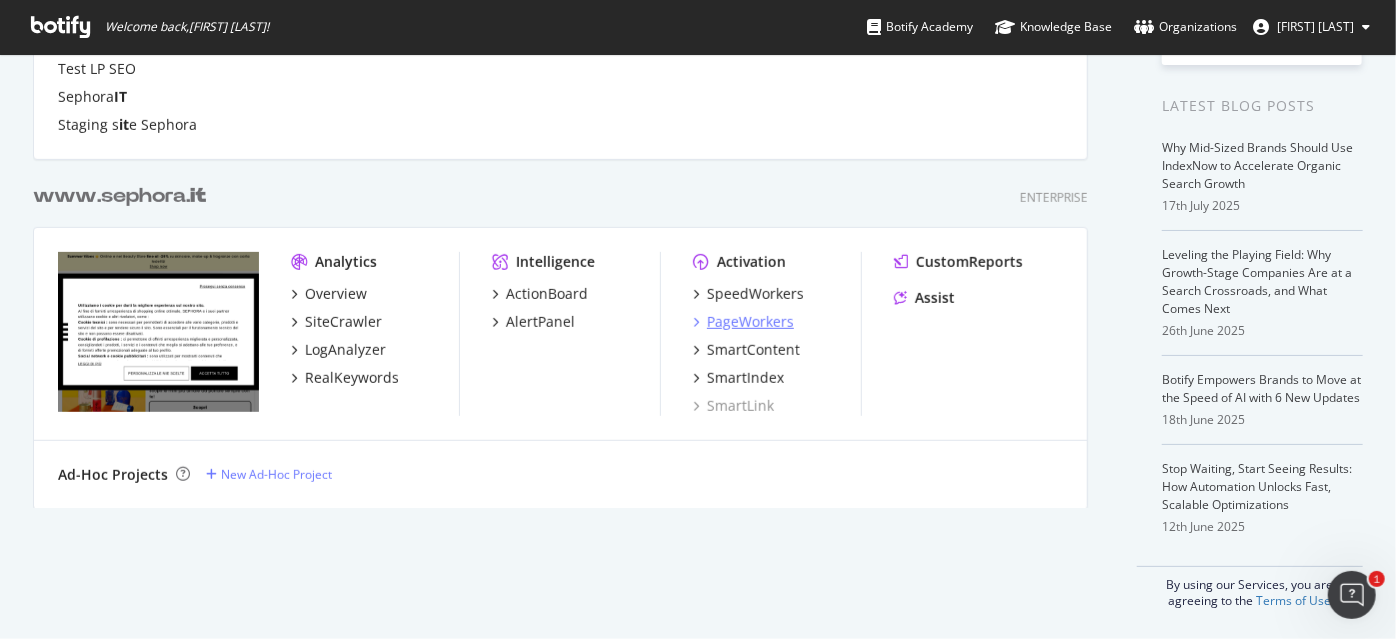 click on "PageWorkers" at bounding box center (750, 322) 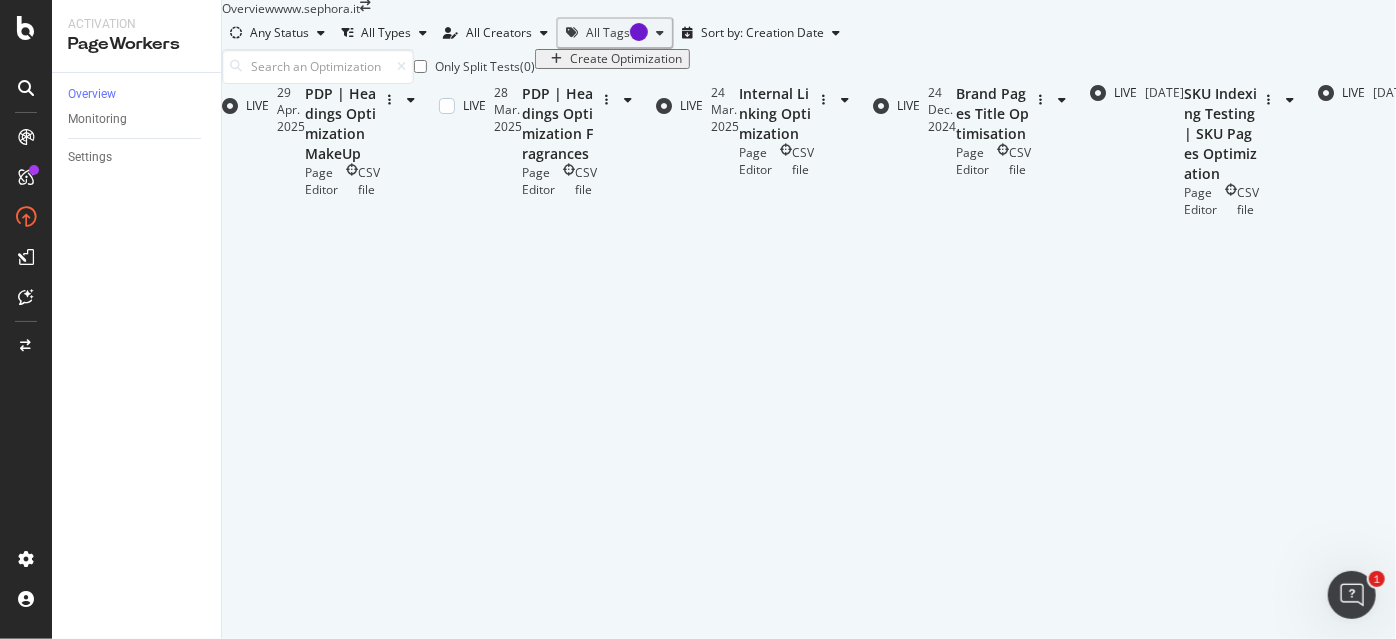 click on "PDP | Headings Optimization Fragrances" at bounding box center [559, 124] 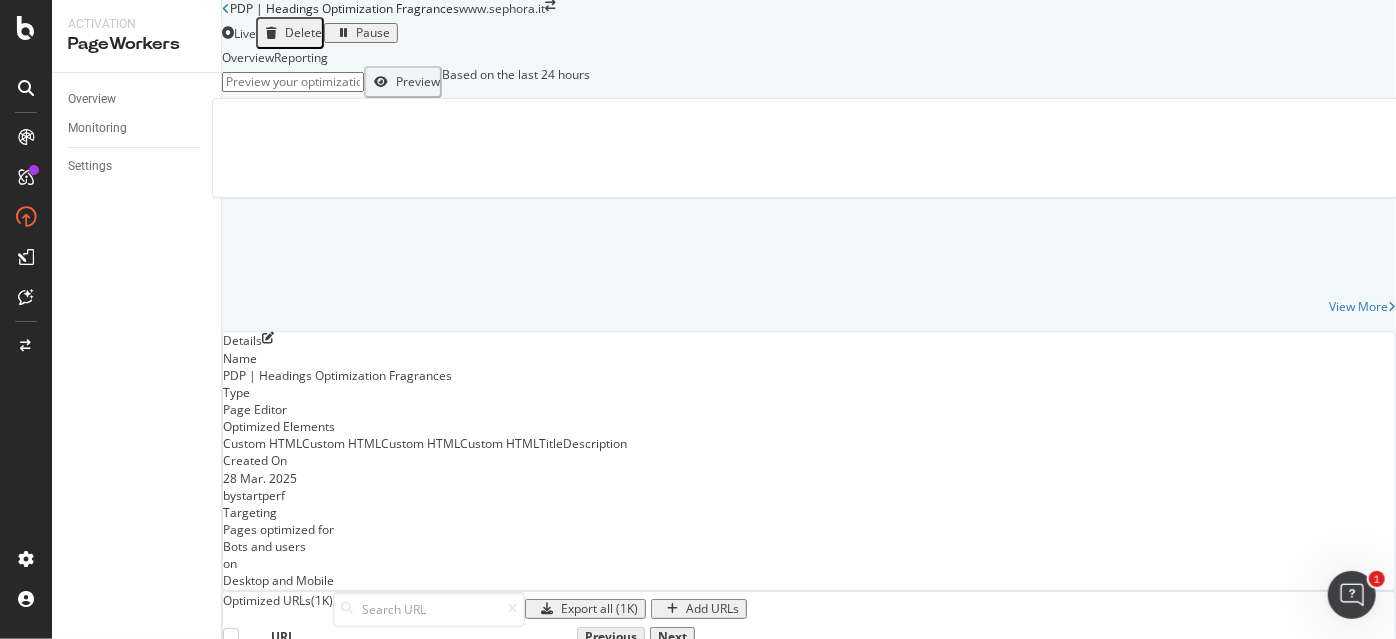 scroll, scrollTop: 0, scrollLeft: 0, axis: both 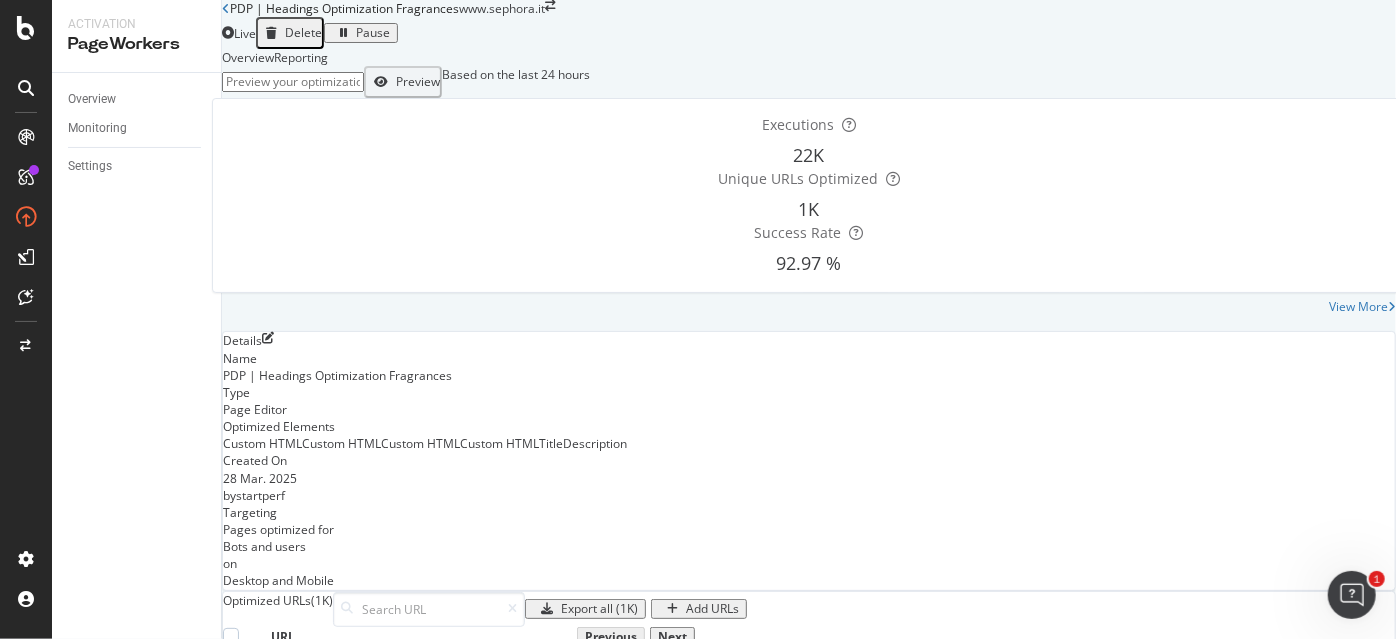click on "Reporting" at bounding box center [301, 57] 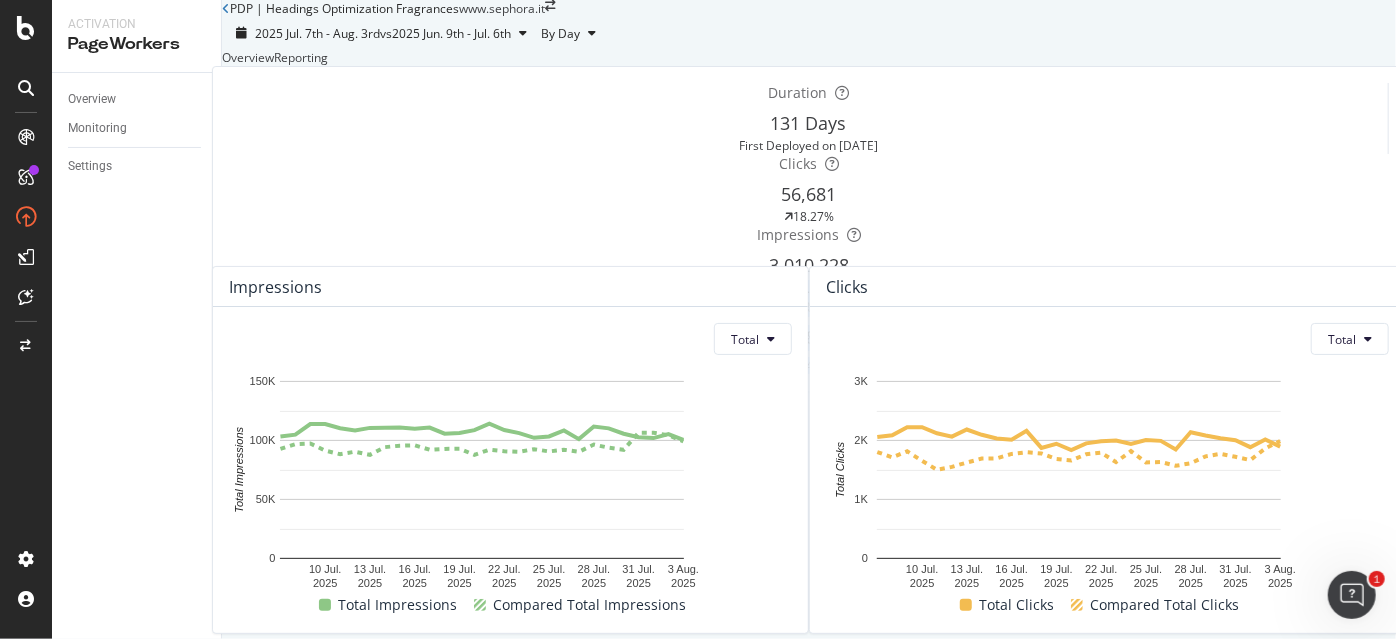 drag, startPoint x: 900, startPoint y: 295, endPoint x: 1258, endPoint y: 305, distance: 358.13965 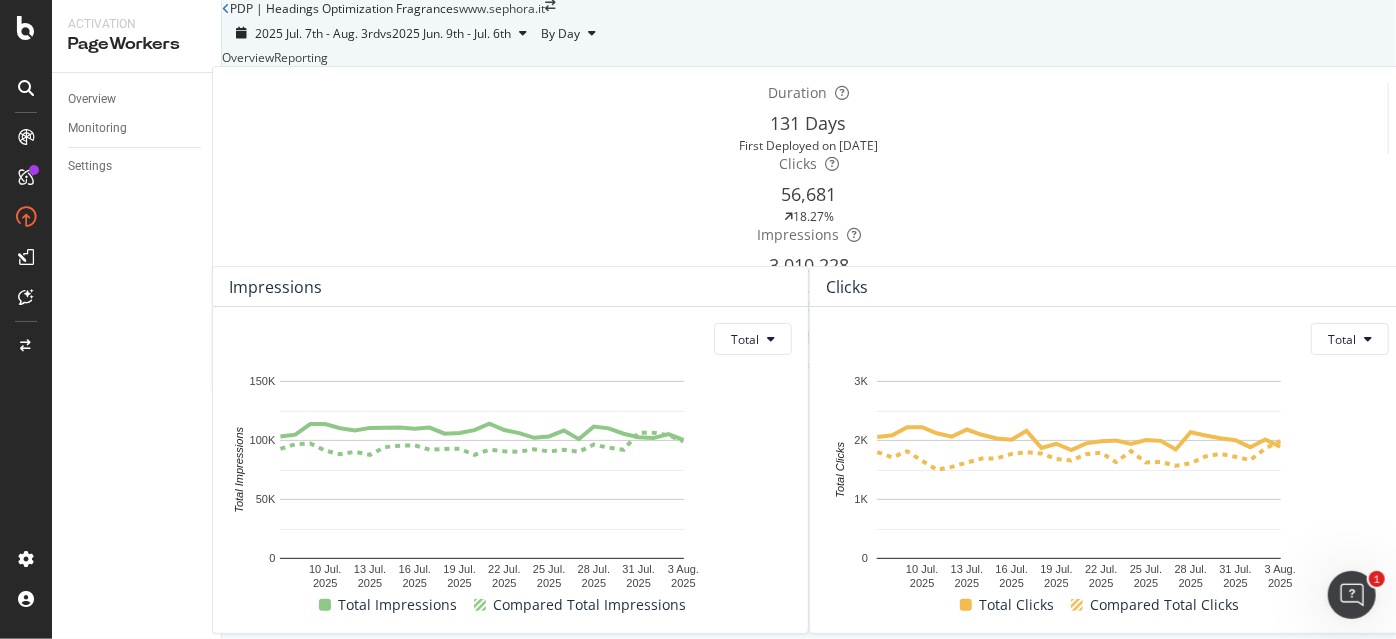 scroll, scrollTop: 0, scrollLeft: 0, axis: both 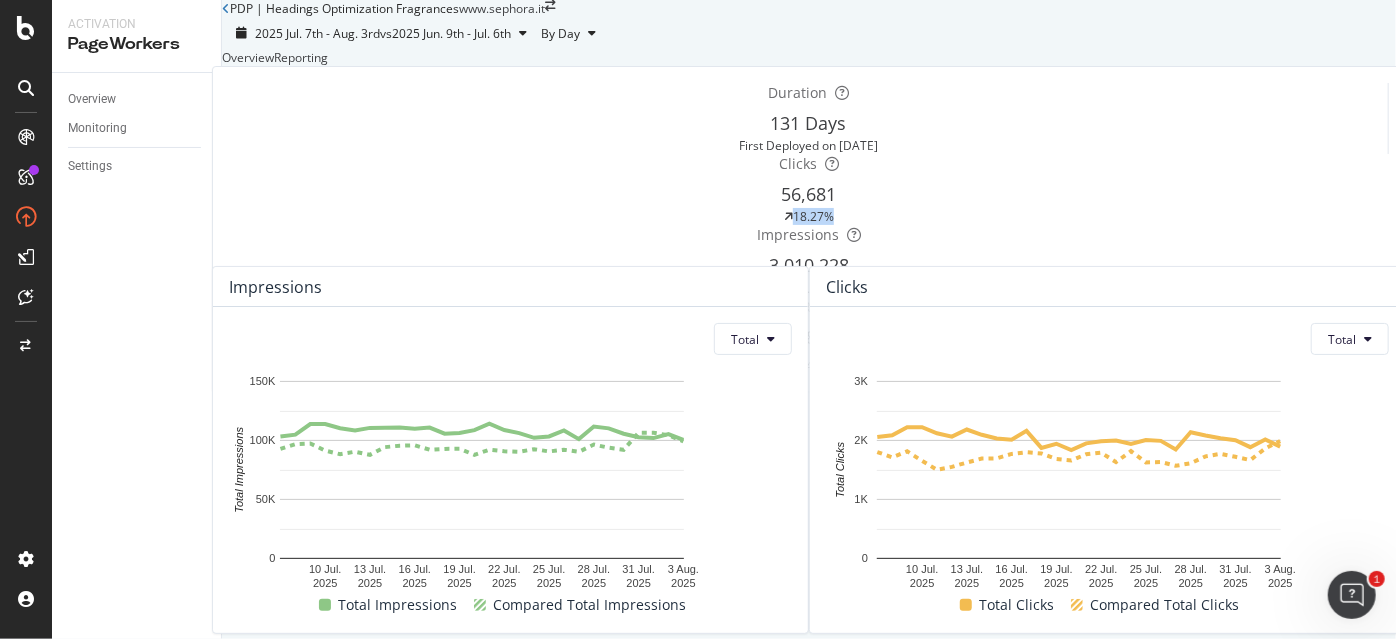 drag, startPoint x: 630, startPoint y: 314, endPoint x: 754, endPoint y: 314, distance: 124 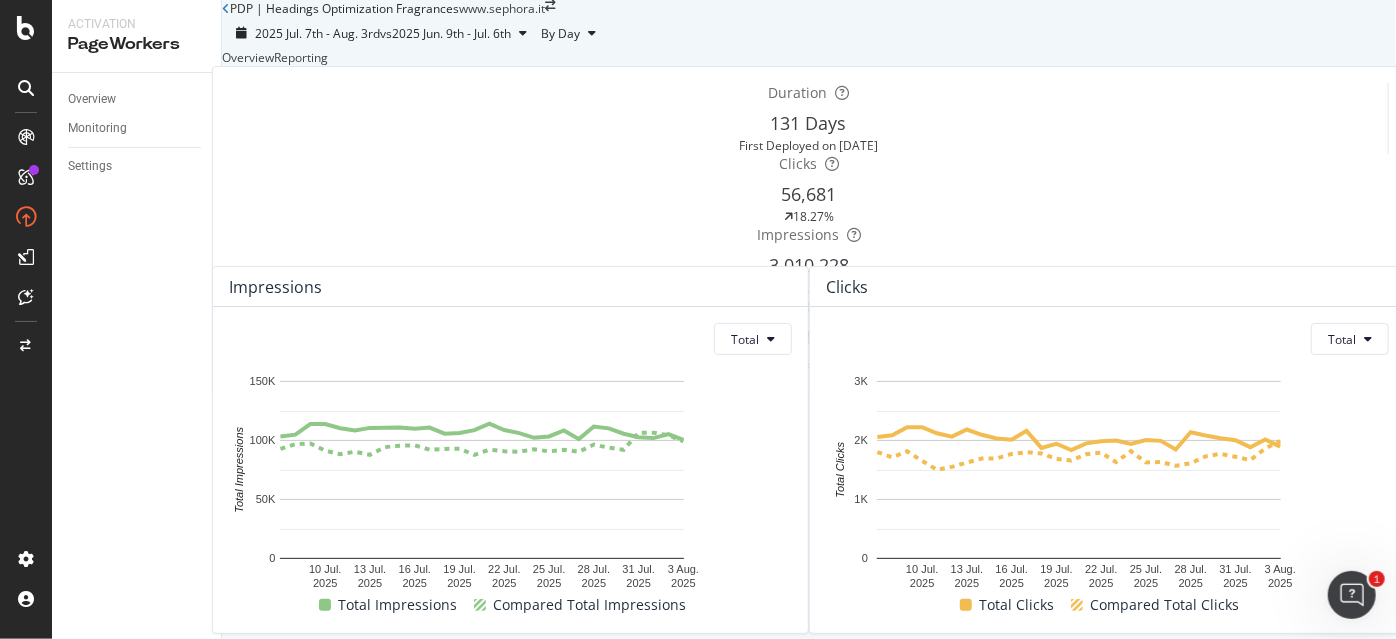 click on "Clicks 56,681 18.27%" at bounding box center [809, 189] 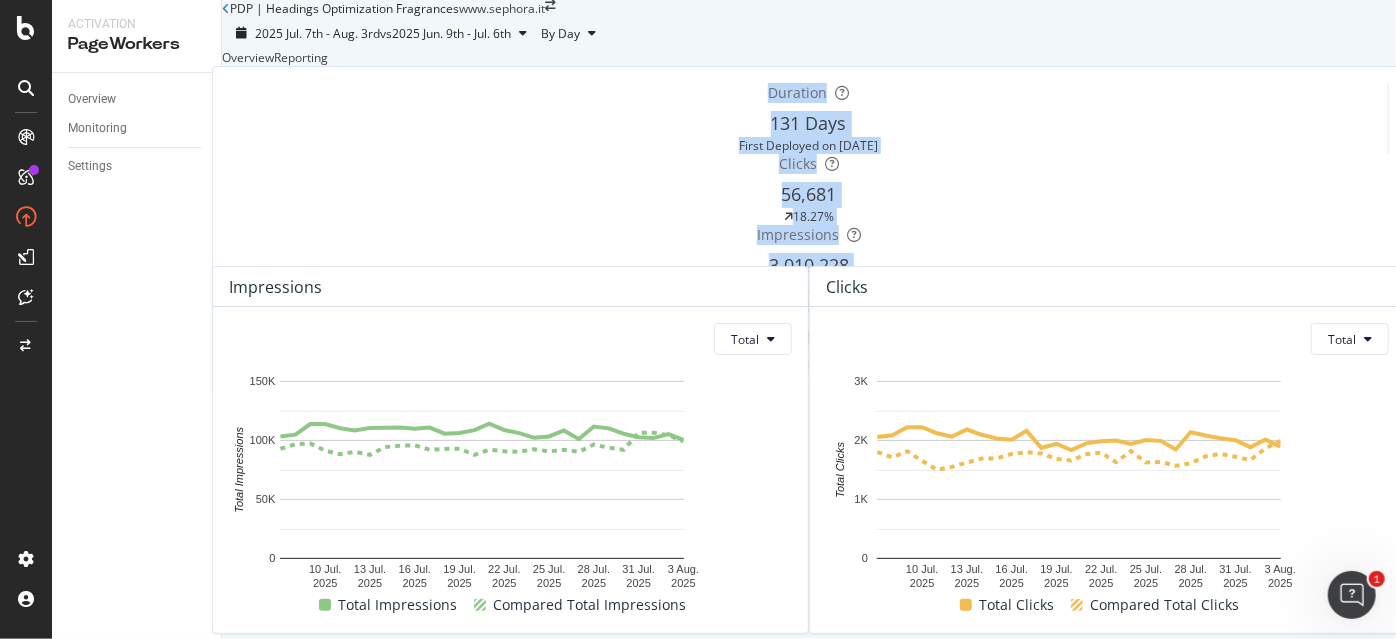 drag, startPoint x: 346, startPoint y: 247, endPoint x: 1242, endPoint y: 318, distance: 898.80865 